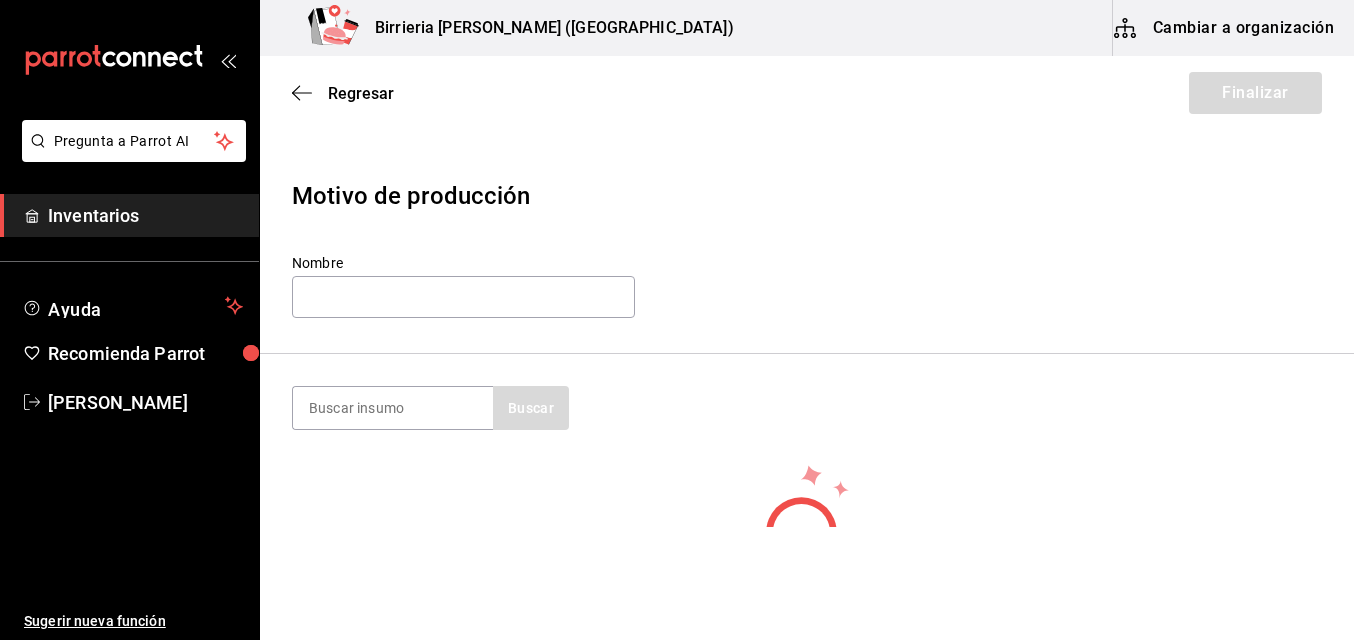 scroll, scrollTop: 0, scrollLeft: 0, axis: both 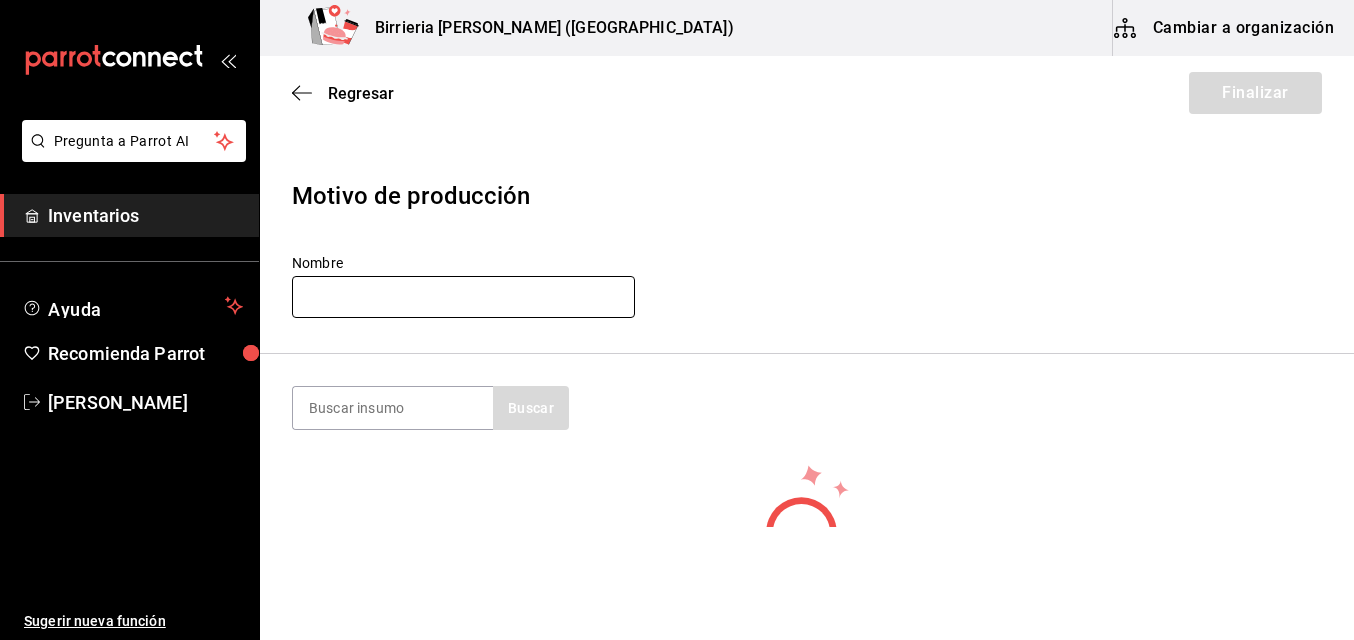 click at bounding box center (463, 297) 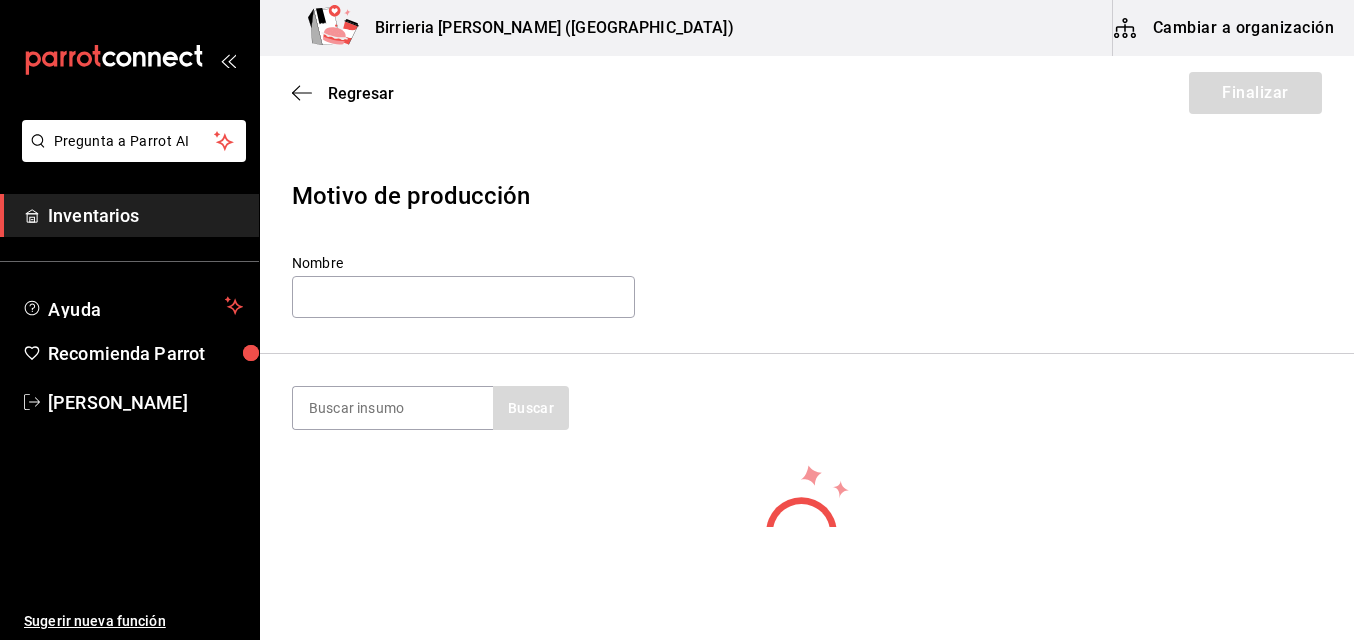 click on "Motivo de producción" at bounding box center [807, 196] 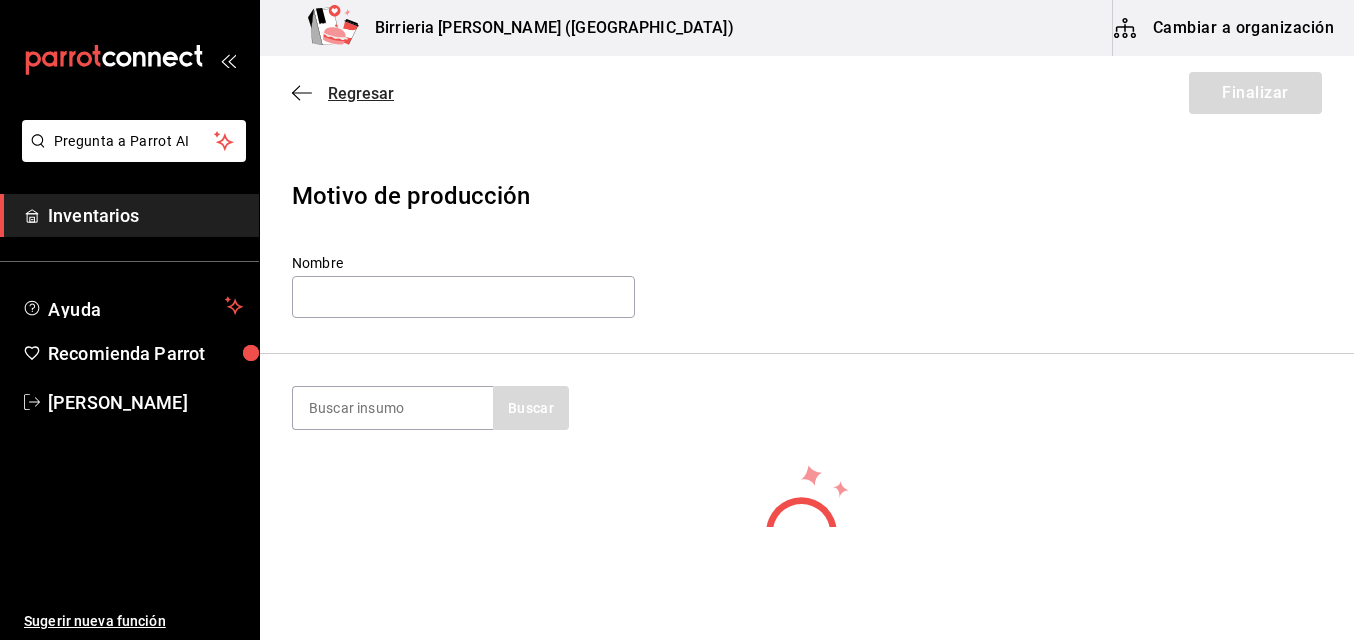 click on "Regresar" at bounding box center [361, 93] 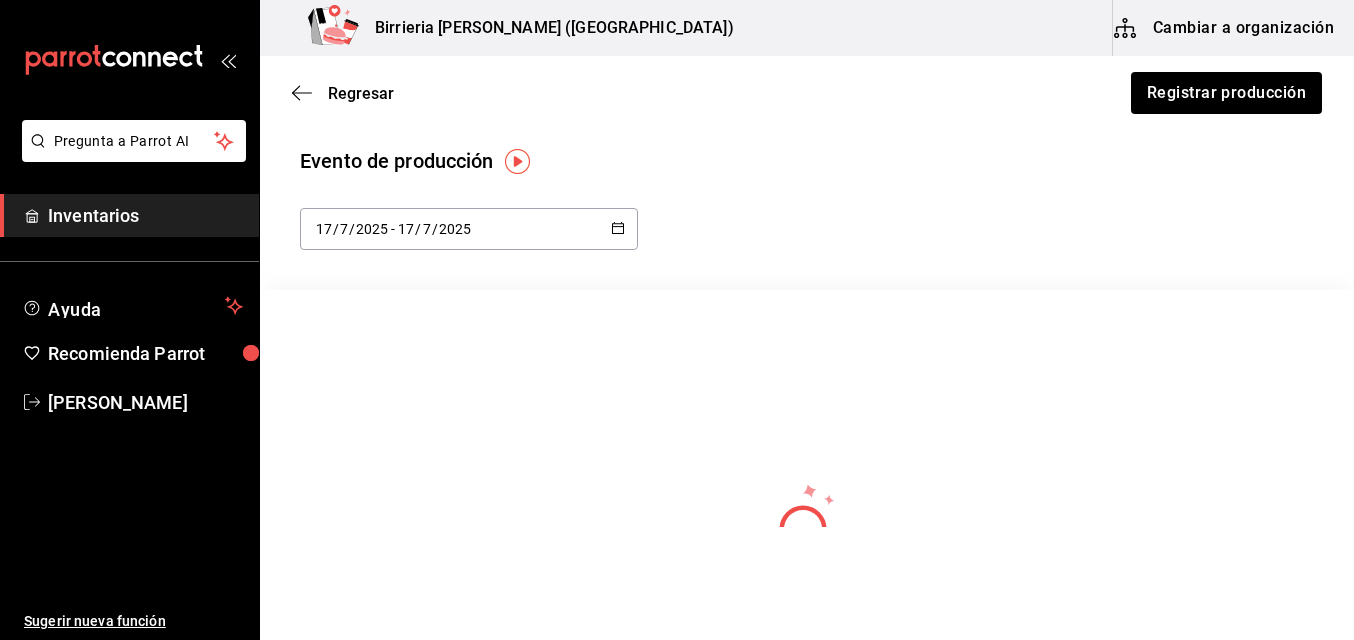 click on "Regresar Registrar producción" at bounding box center [807, 93] 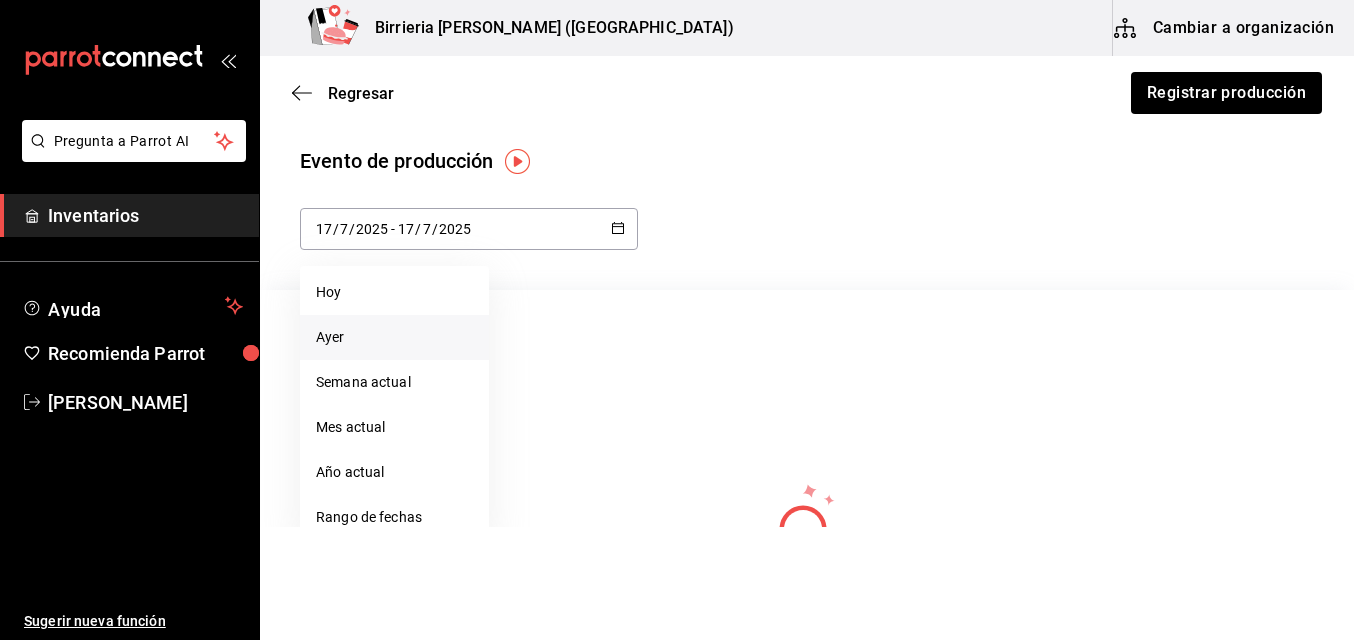 click on "Ayer" at bounding box center [394, 337] 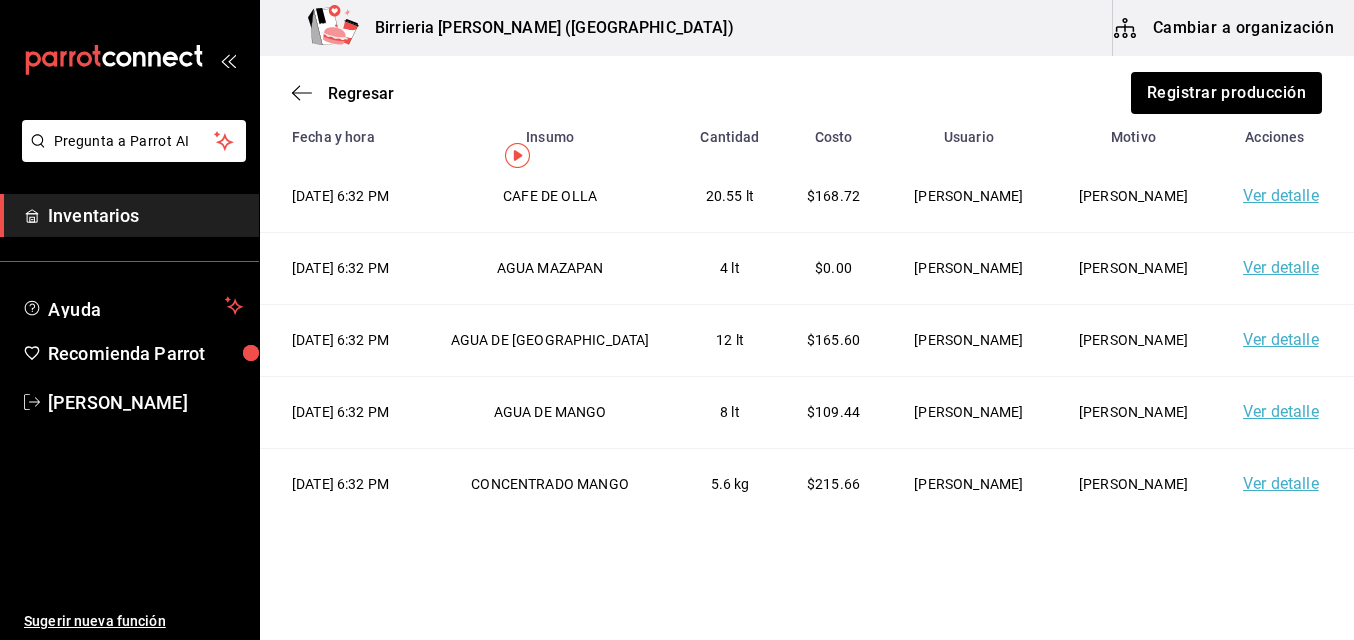 scroll, scrollTop: 0, scrollLeft: 0, axis: both 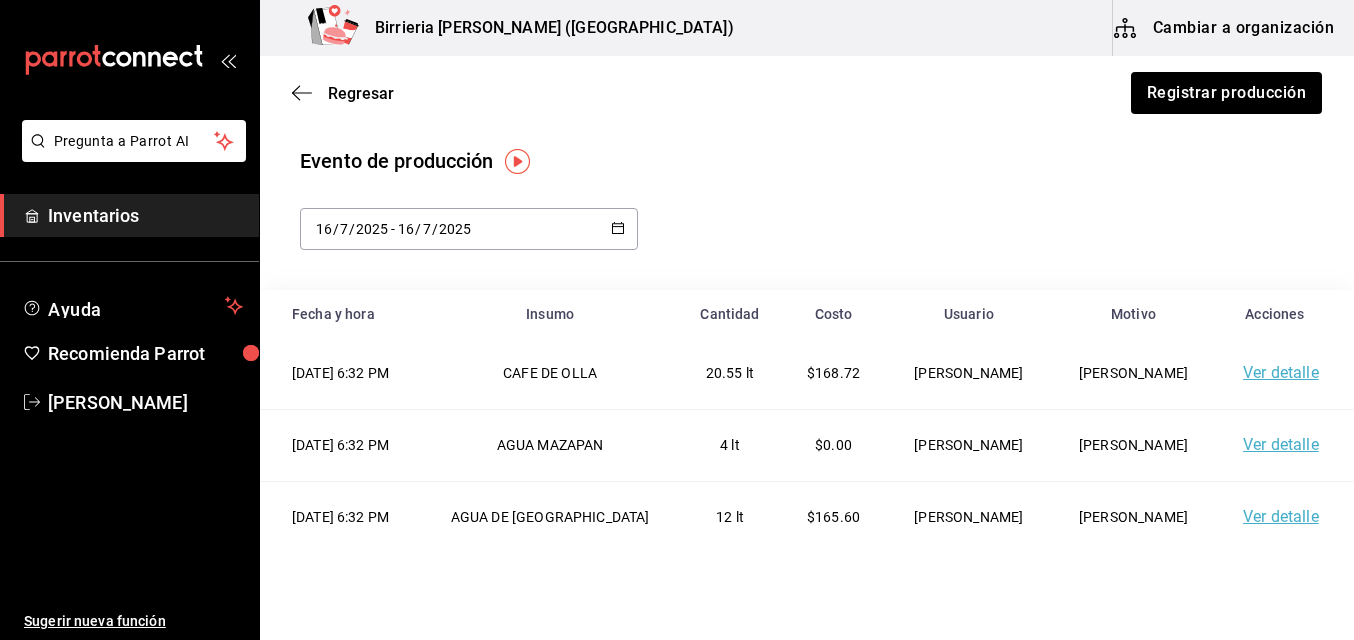 click on "[DATE] [DATE] - [DATE] [DATE]" at bounding box center [469, 229] 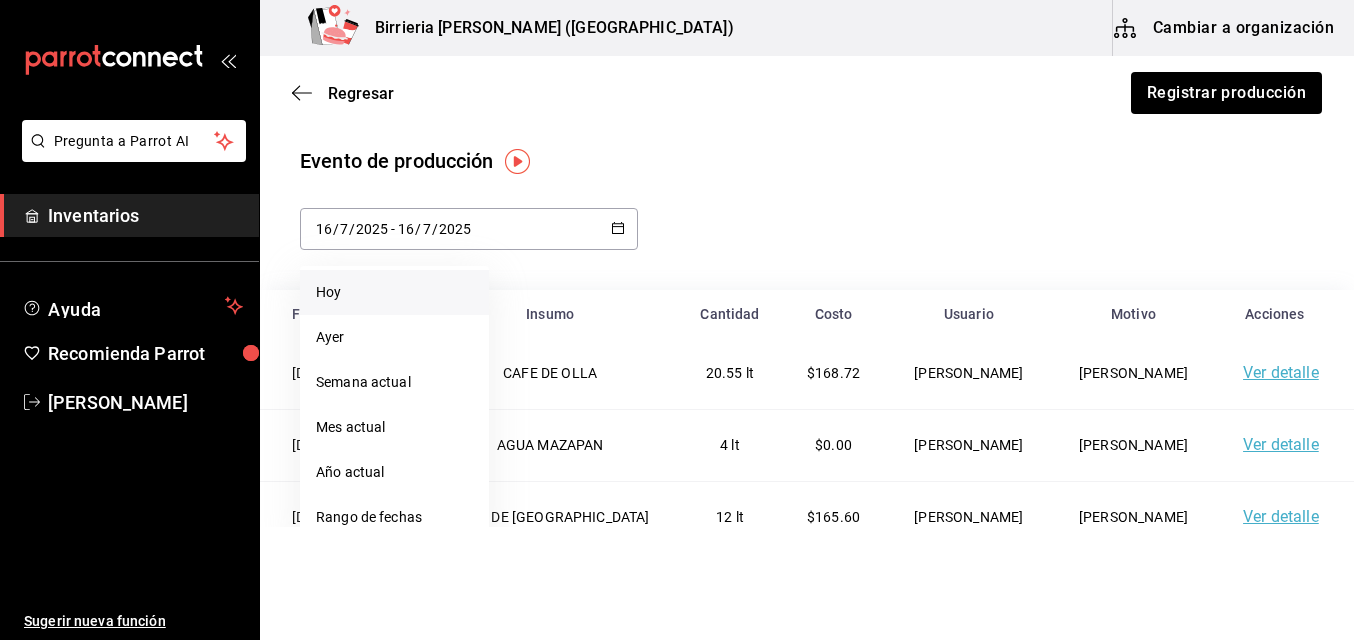 click on "Hoy" at bounding box center (394, 292) 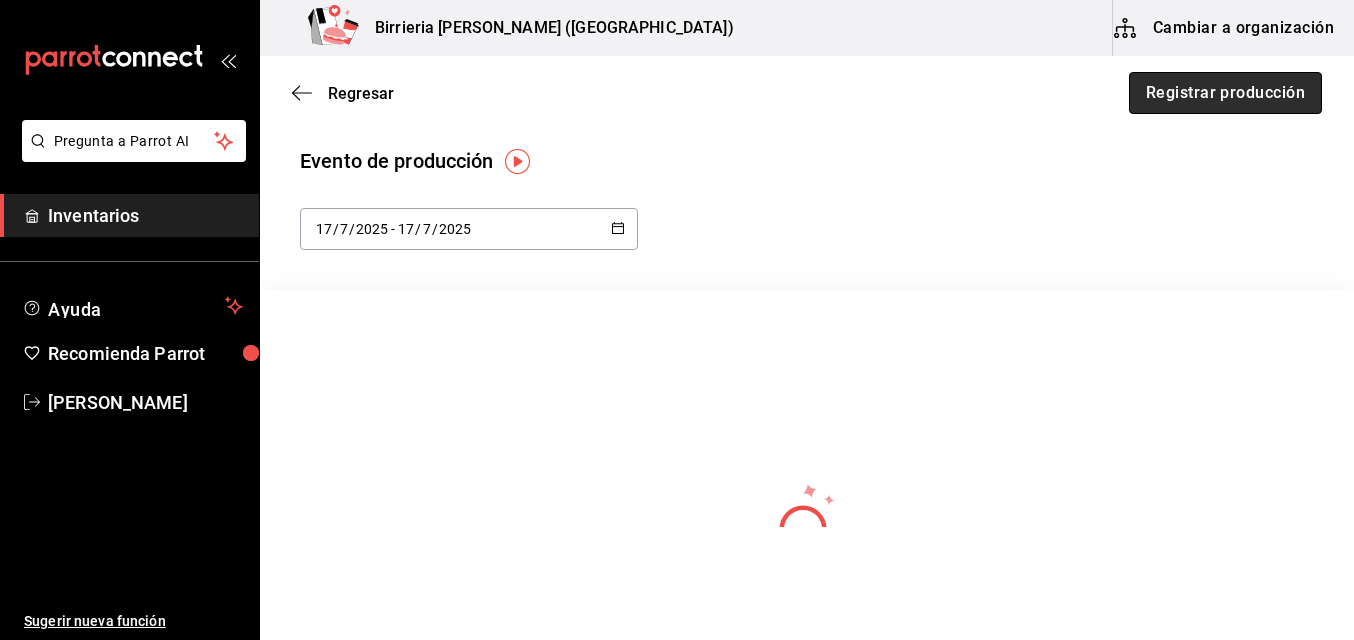 click on "Registrar producción" at bounding box center [1225, 93] 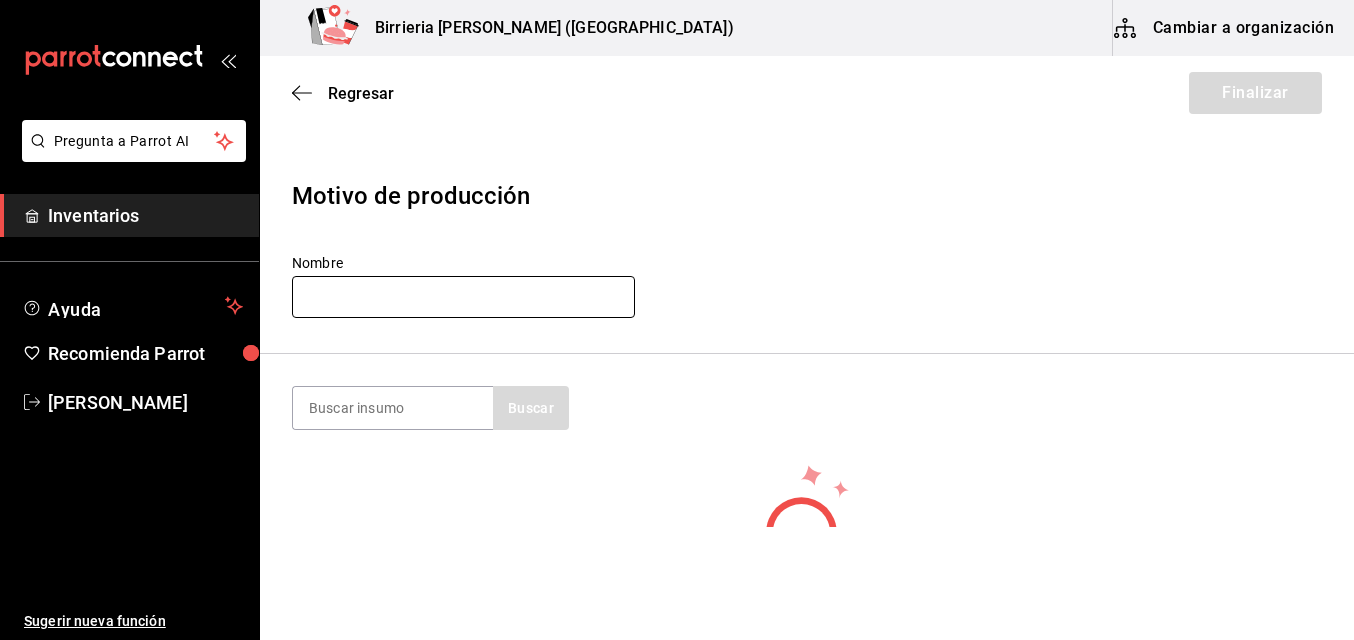 click at bounding box center [463, 297] 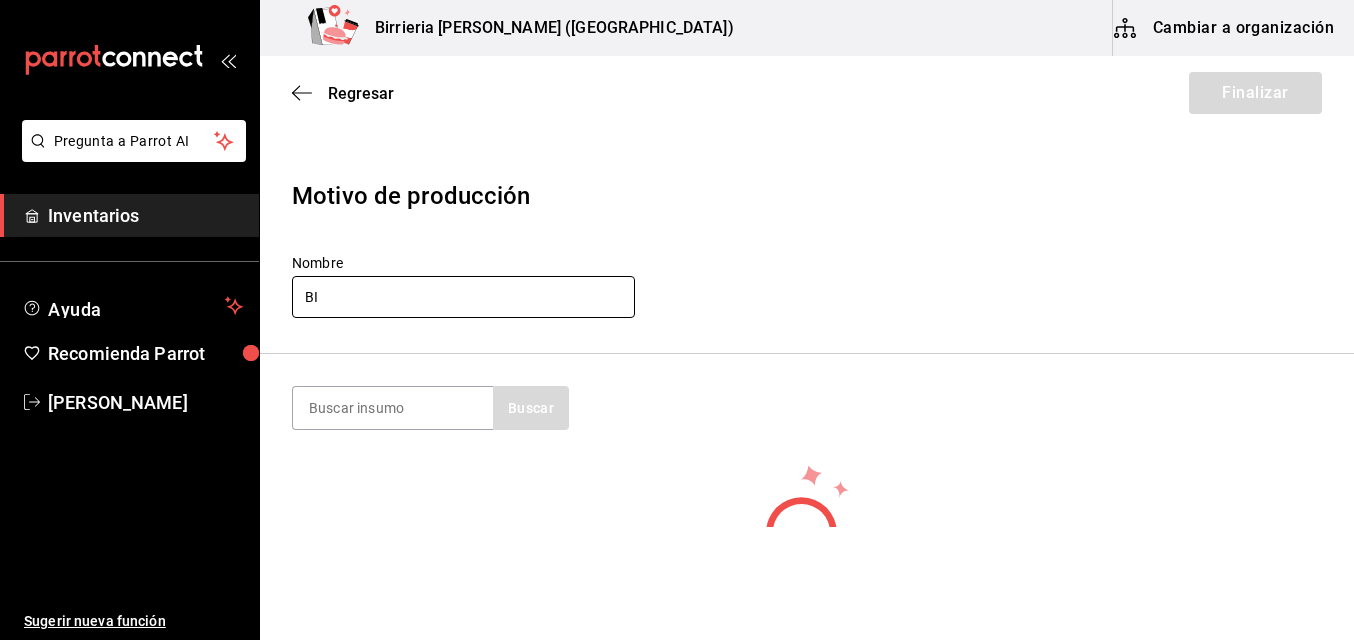 type on "B" 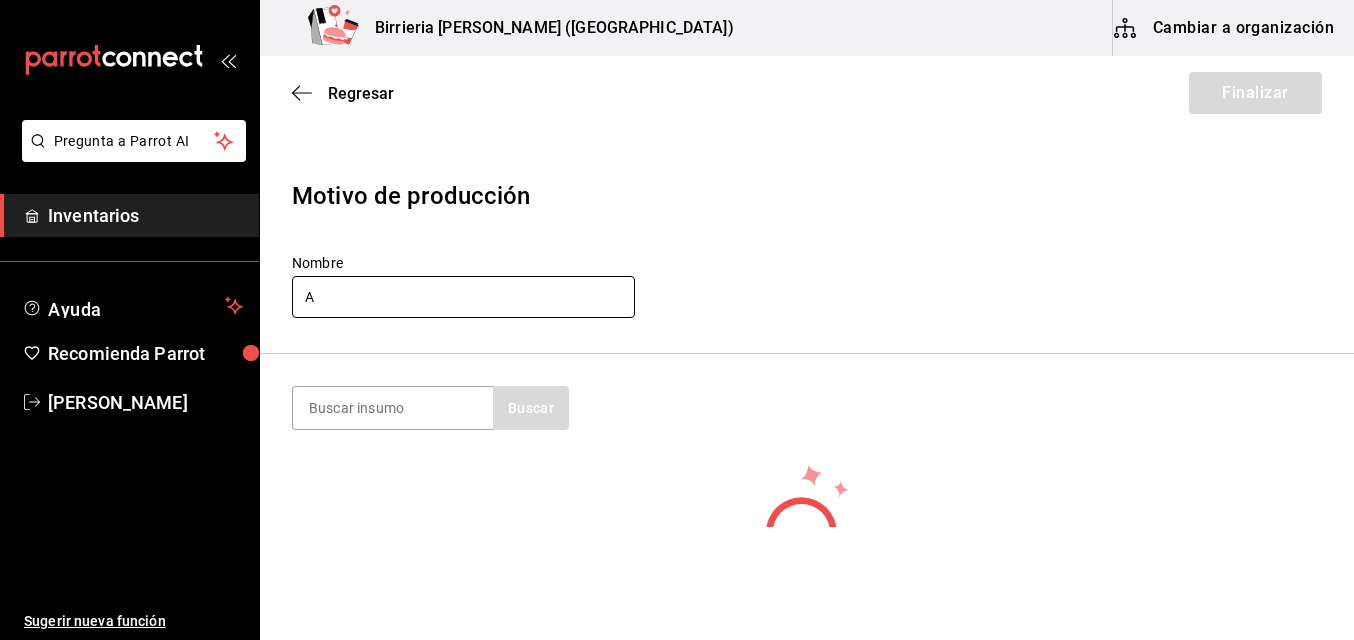type on "[PERSON_NAME]" 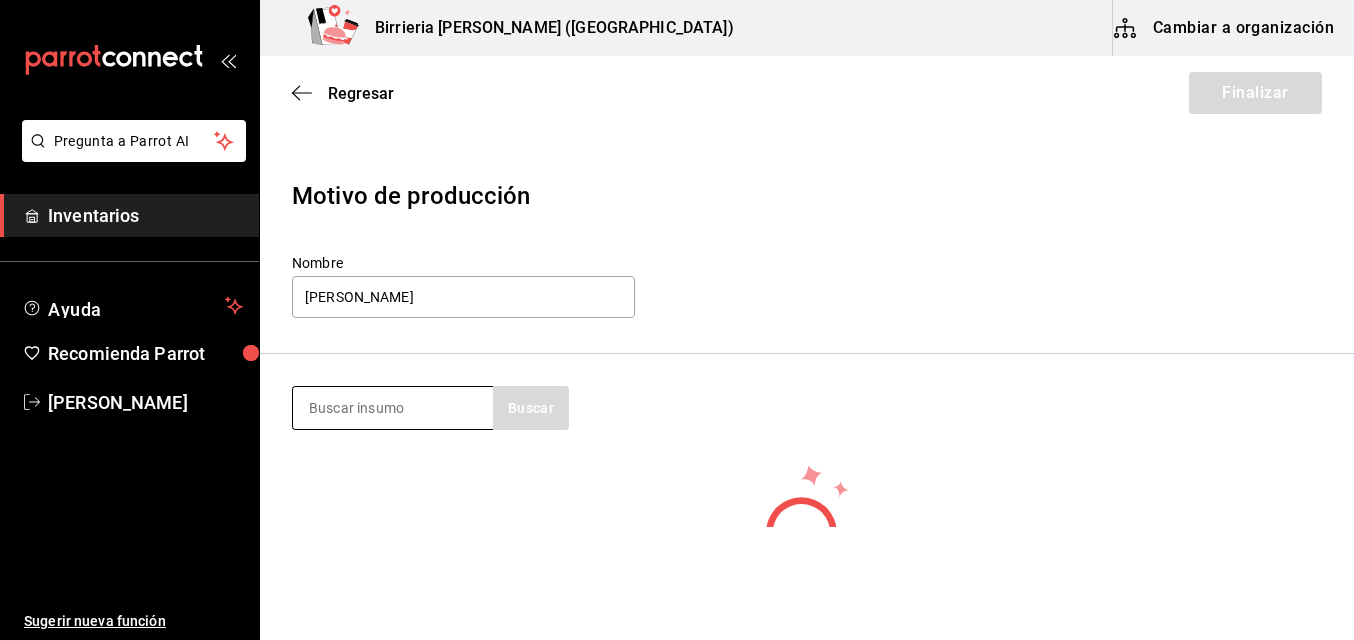 click at bounding box center [393, 408] 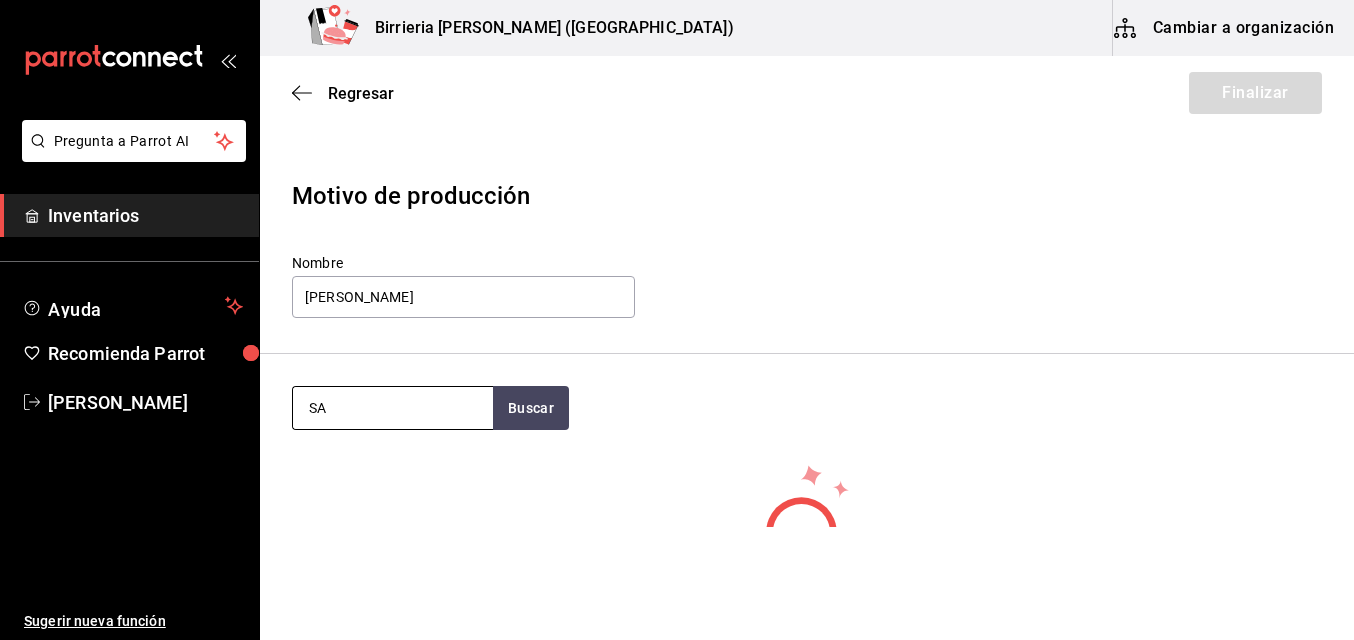 type on "S" 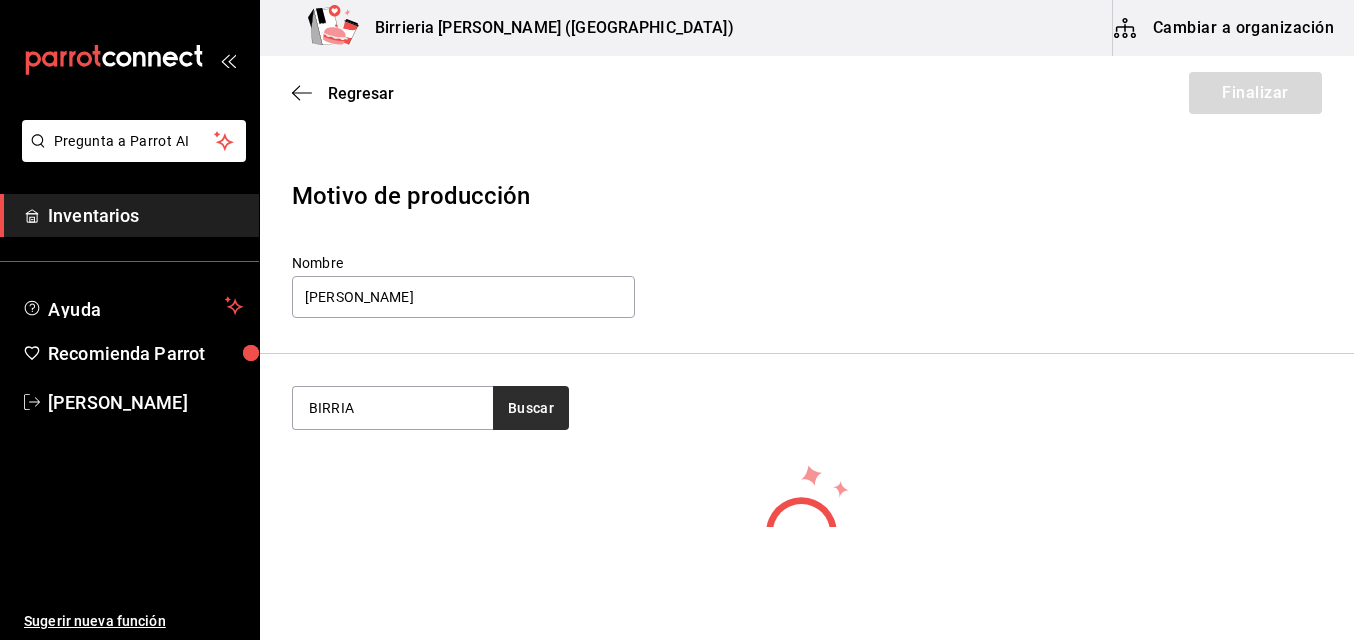 type on "BIRRIA" 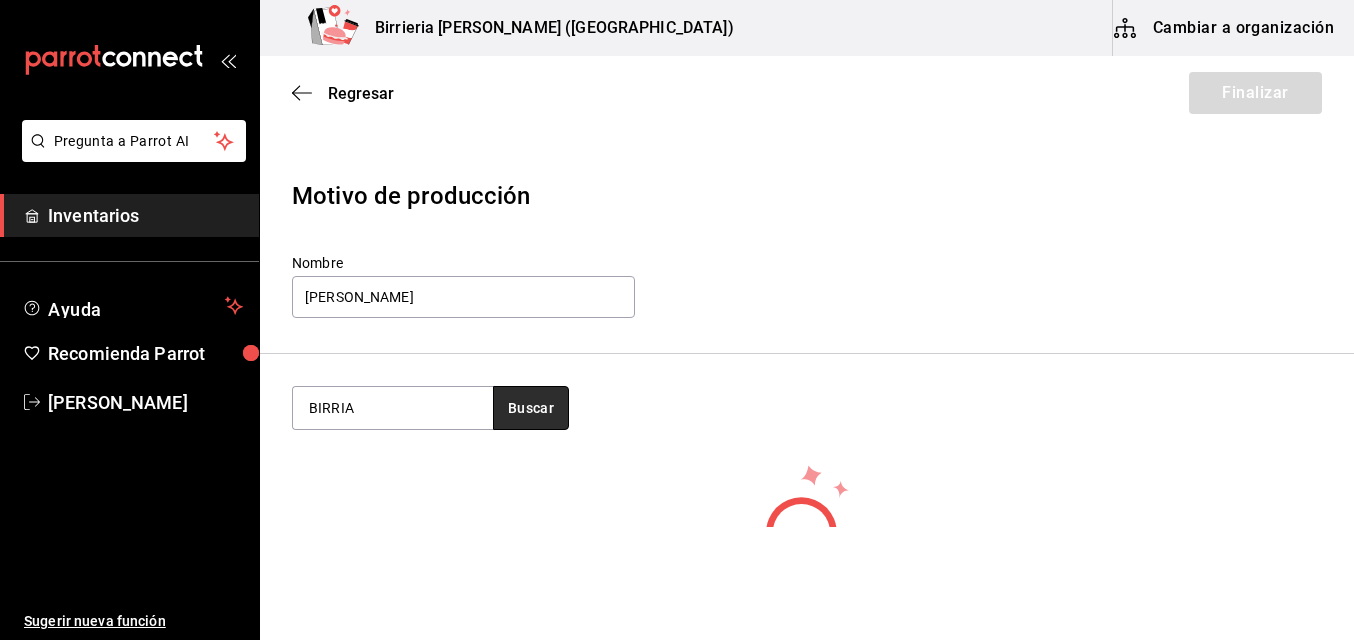 click on "Buscar" at bounding box center [531, 408] 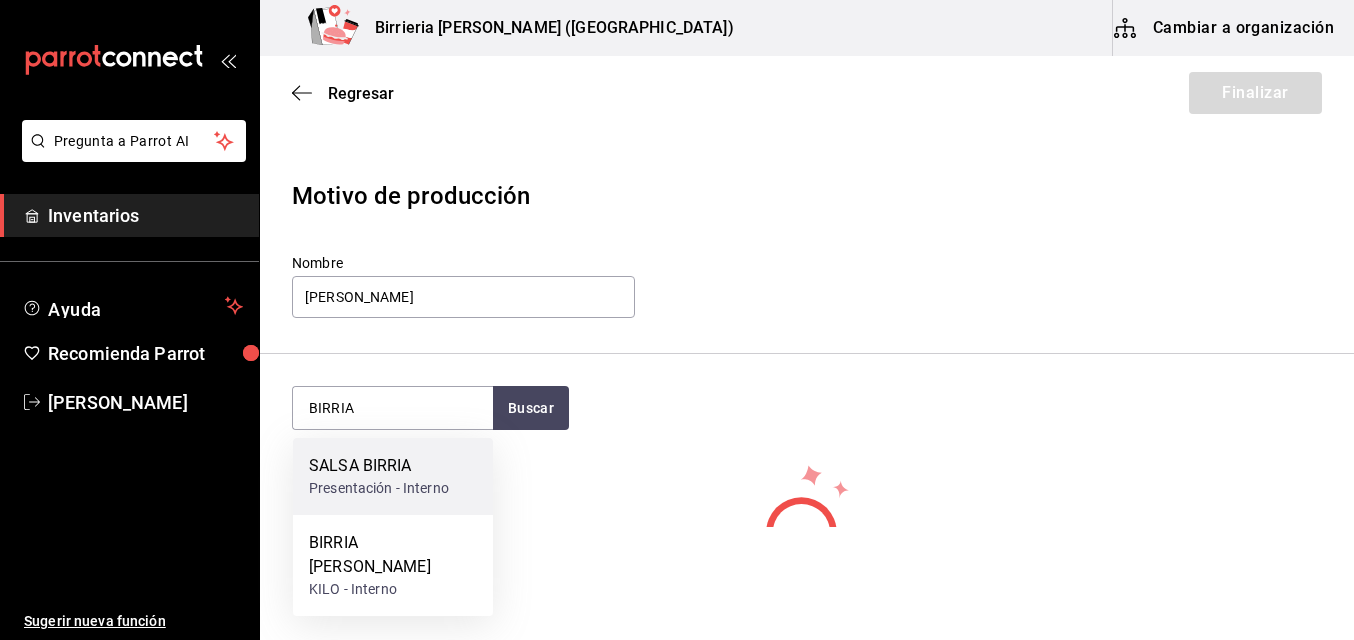 click on "SALSA BIRRIA" at bounding box center [379, 466] 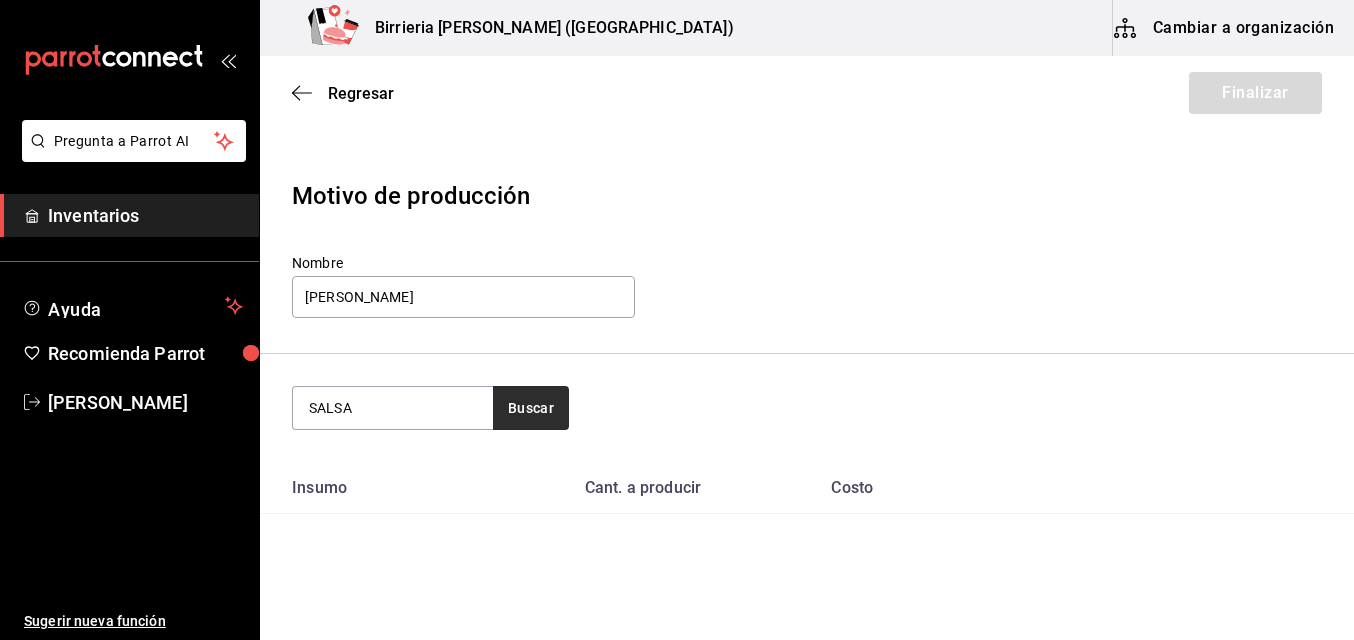 type on "SALSA" 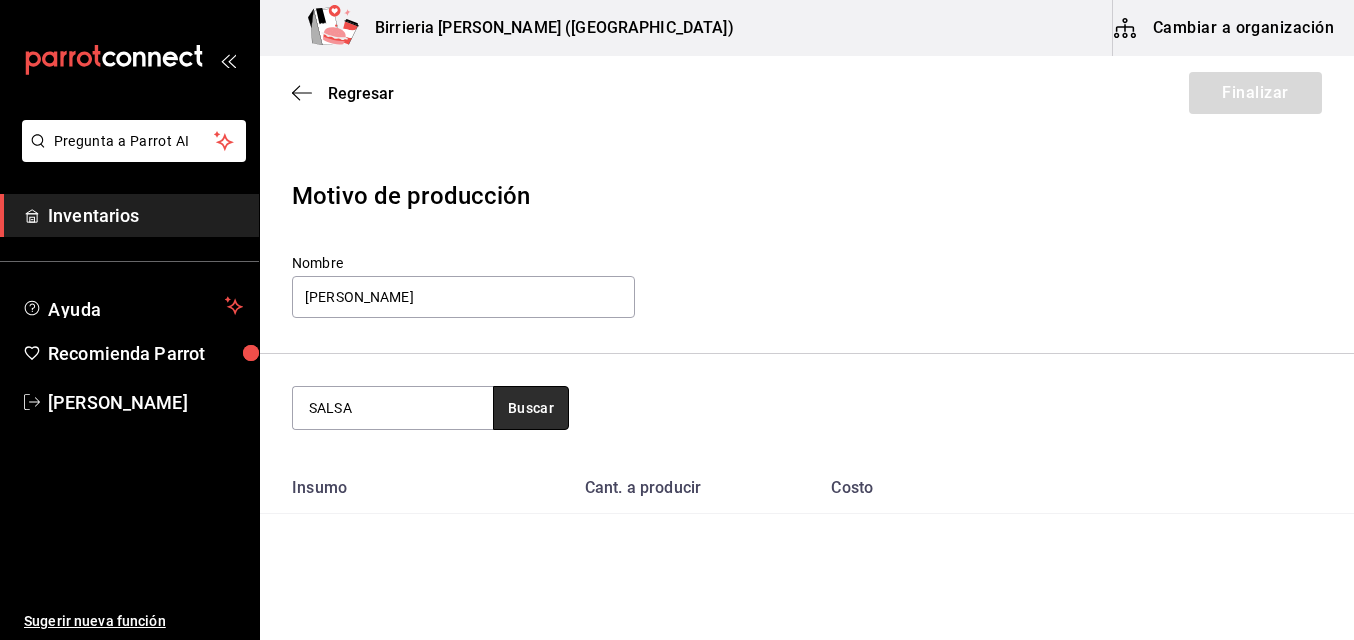 click on "Buscar" at bounding box center [531, 408] 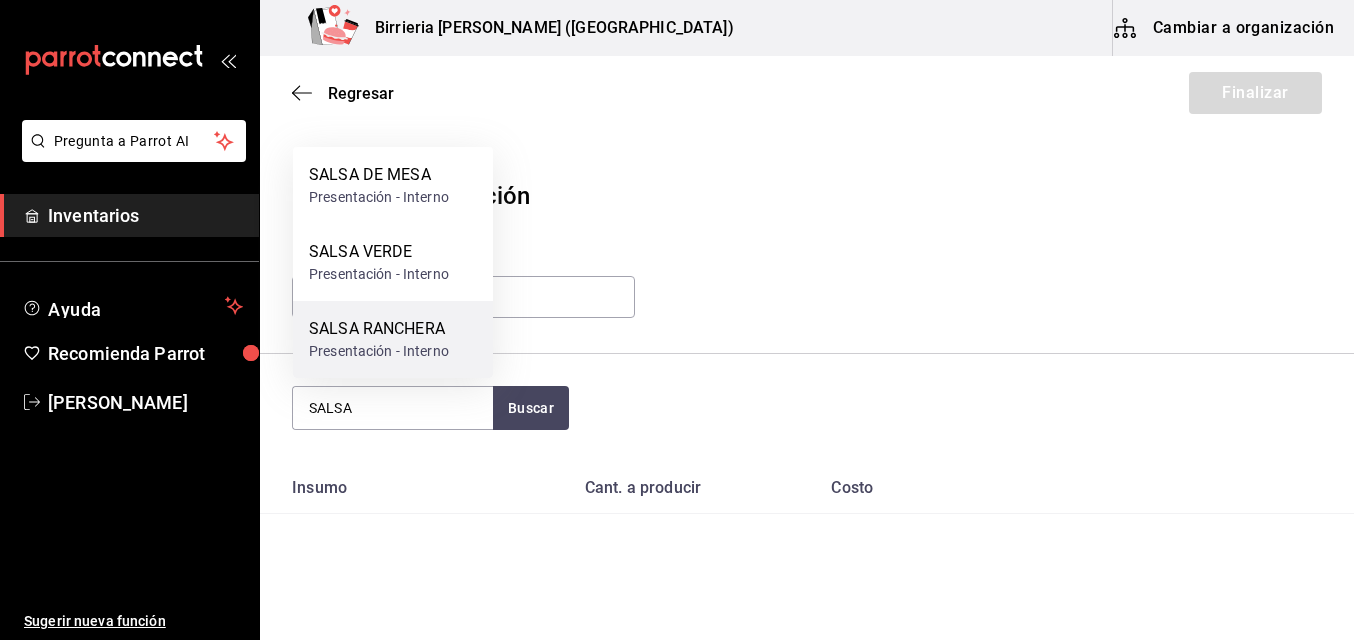 click on "SALSA RANCHERA" at bounding box center (379, 329) 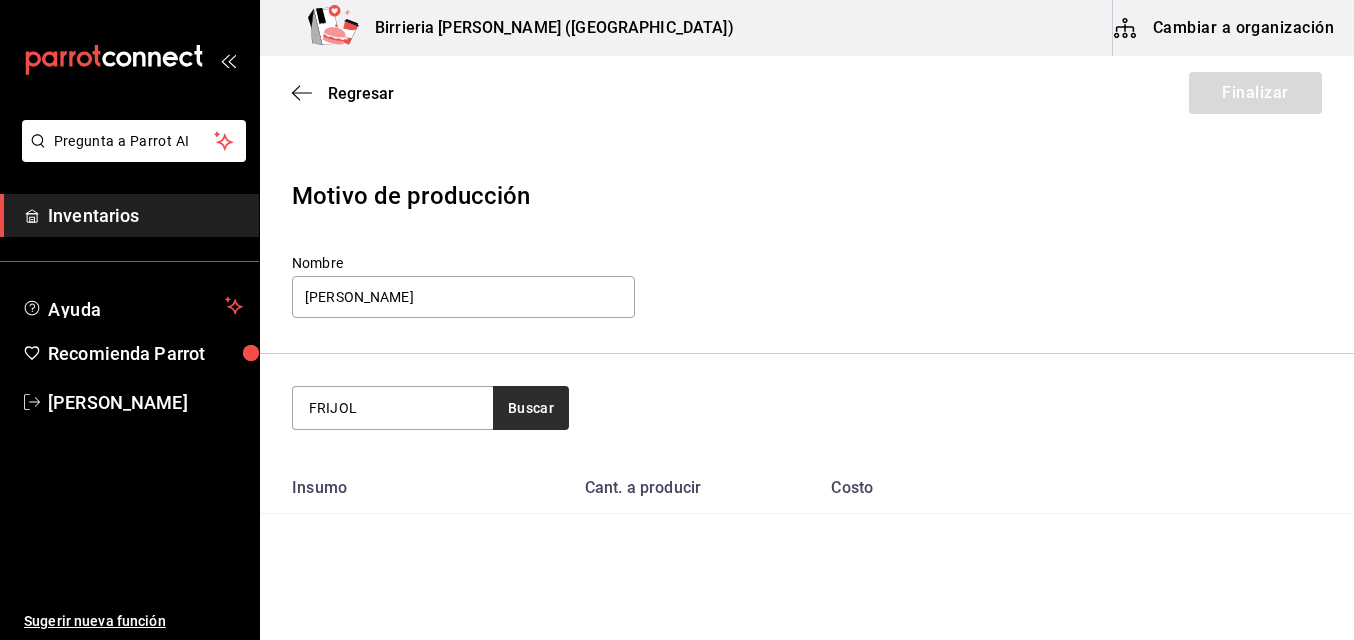 type on "FRIJOL" 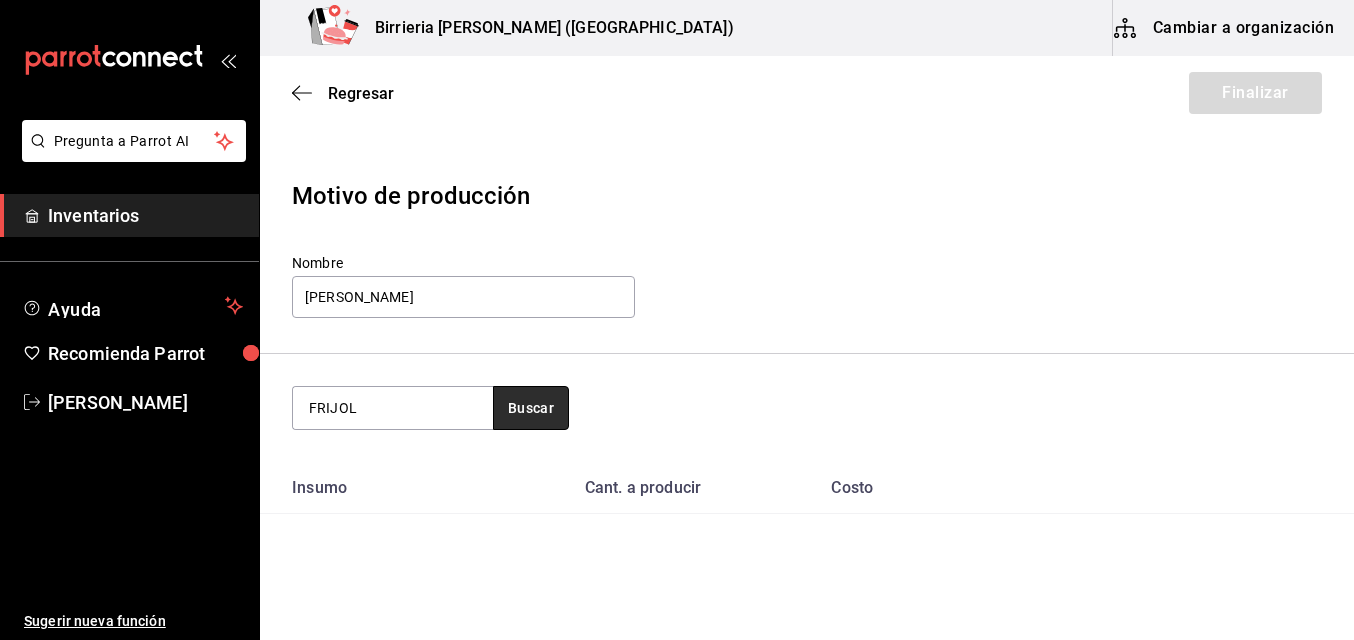 click on "Buscar" at bounding box center (531, 408) 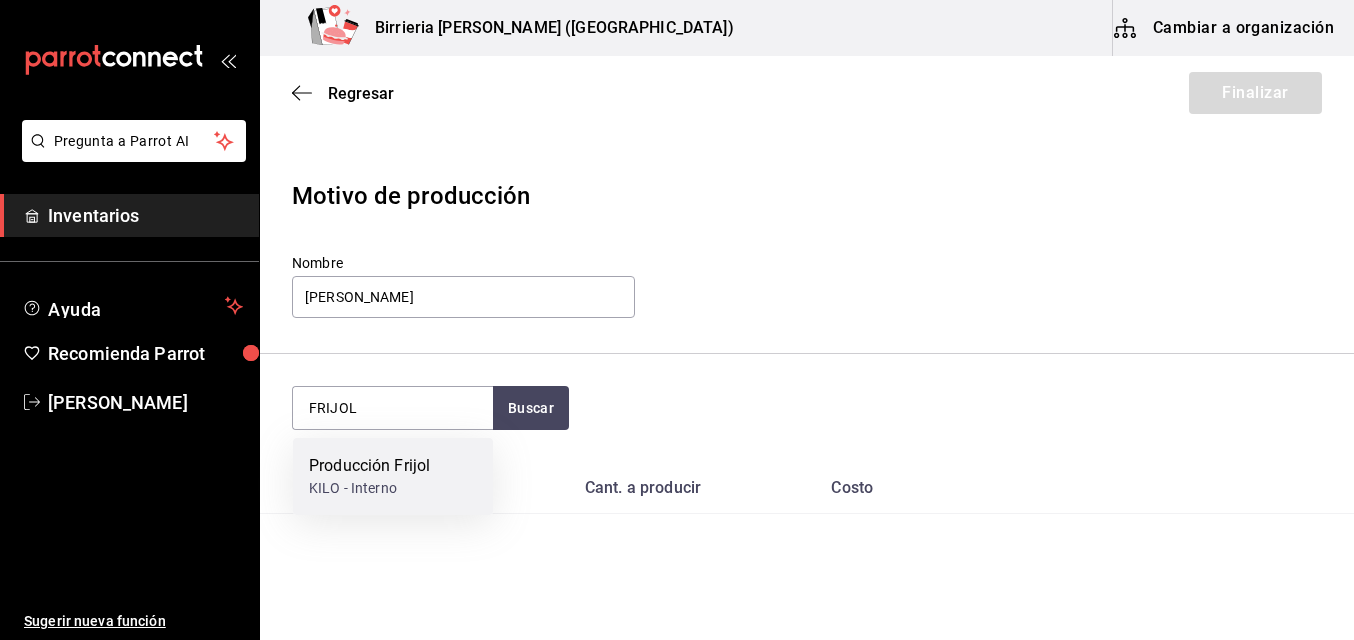 click on "Producción Frijol" at bounding box center [369, 466] 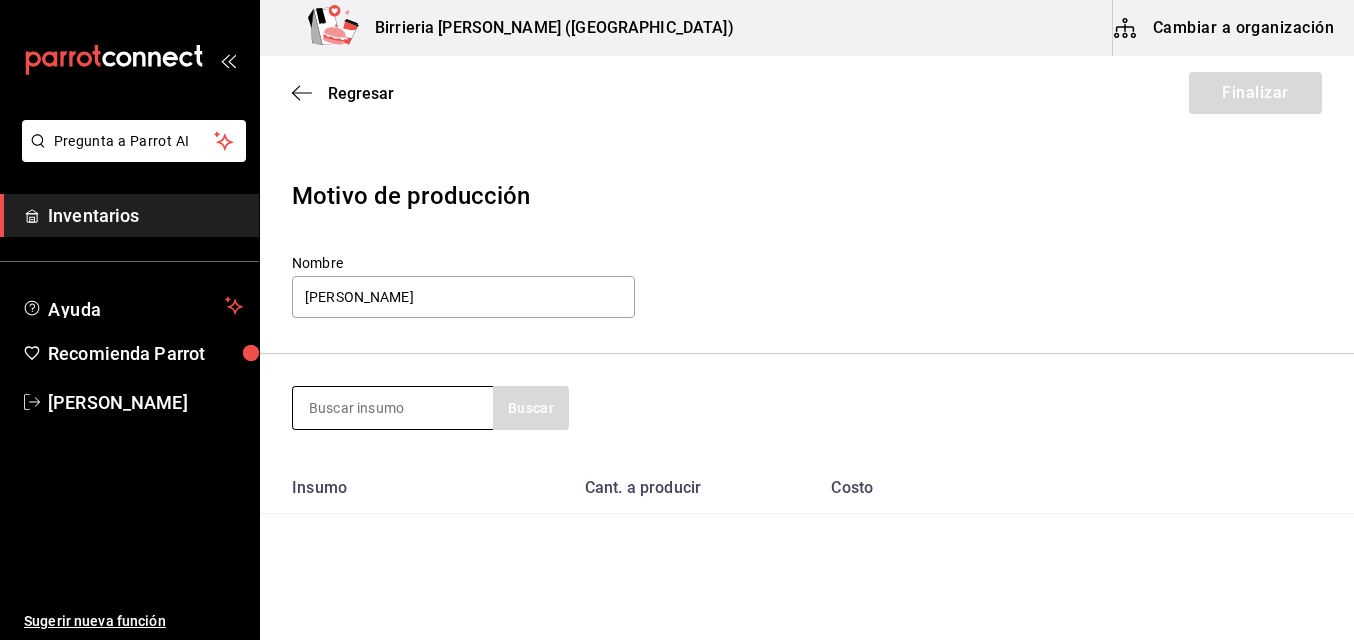 click at bounding box center [393, 408] 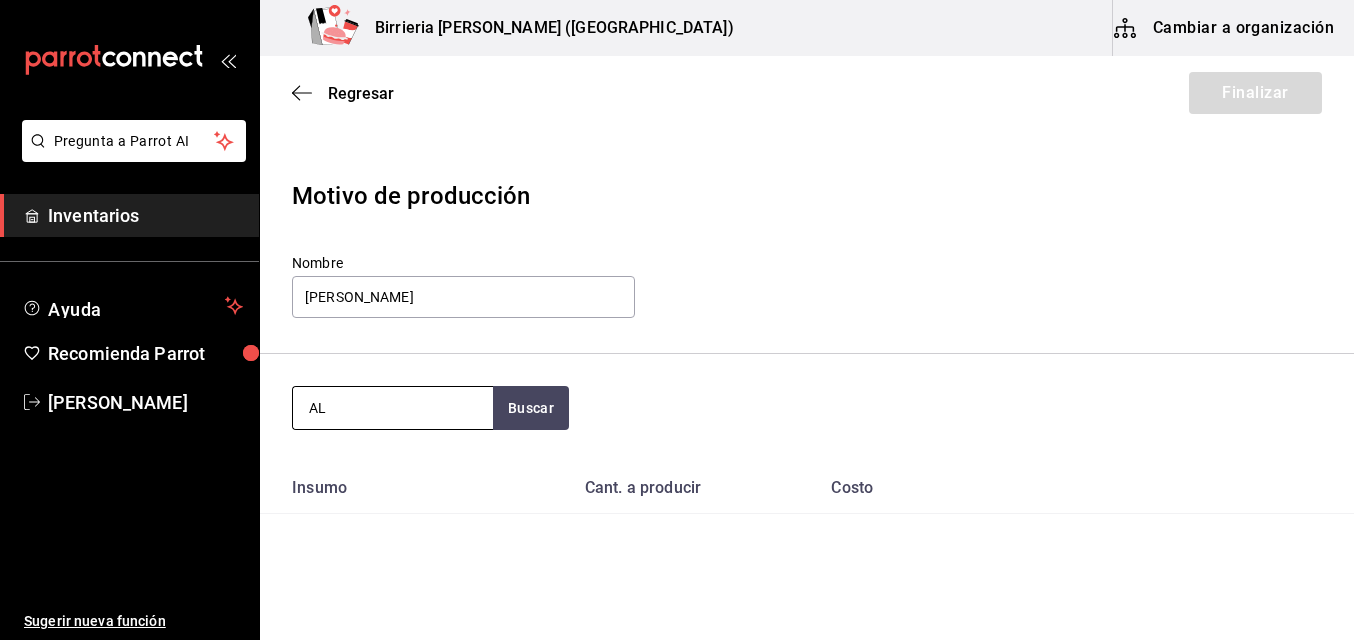 type on "A" 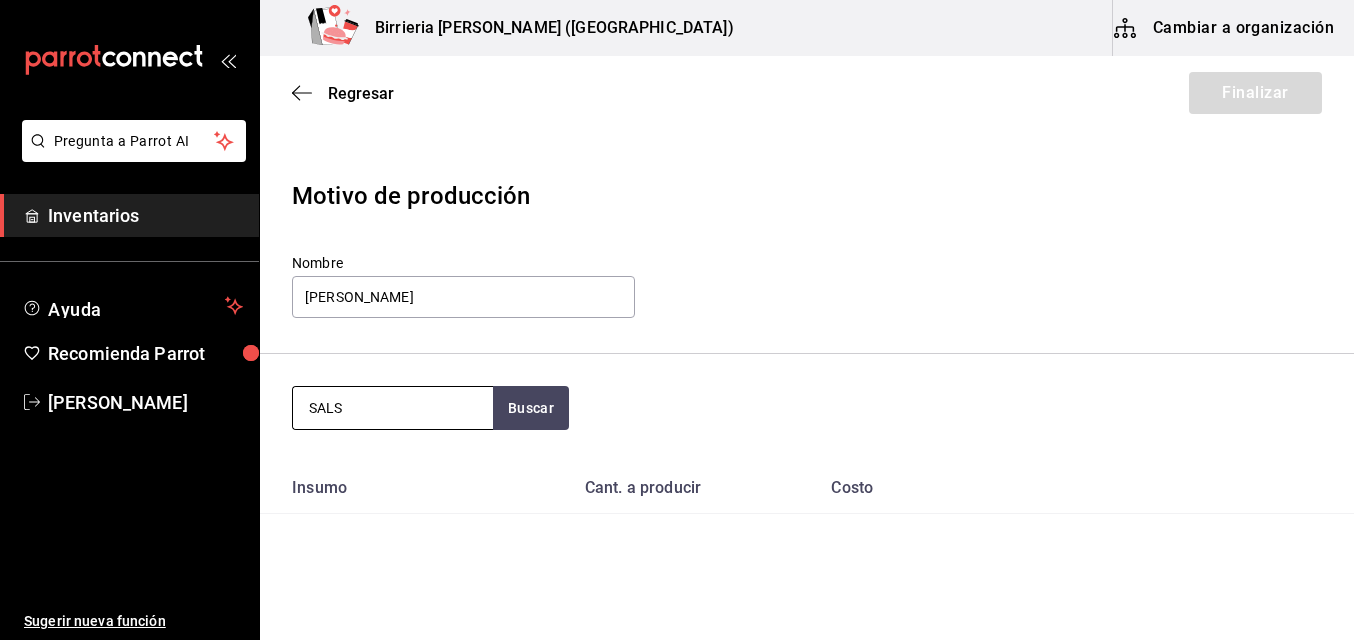 type on "SALSA" 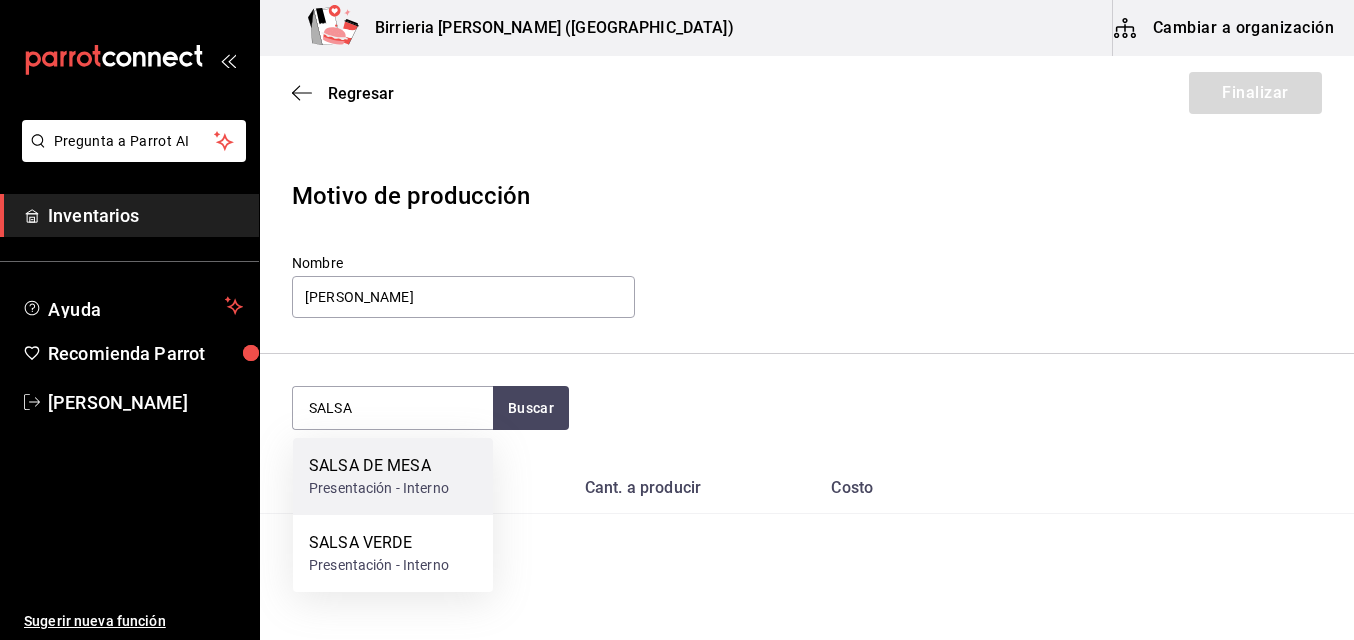 click on "SALSA DE MESA" at bounding box center [379, 466] 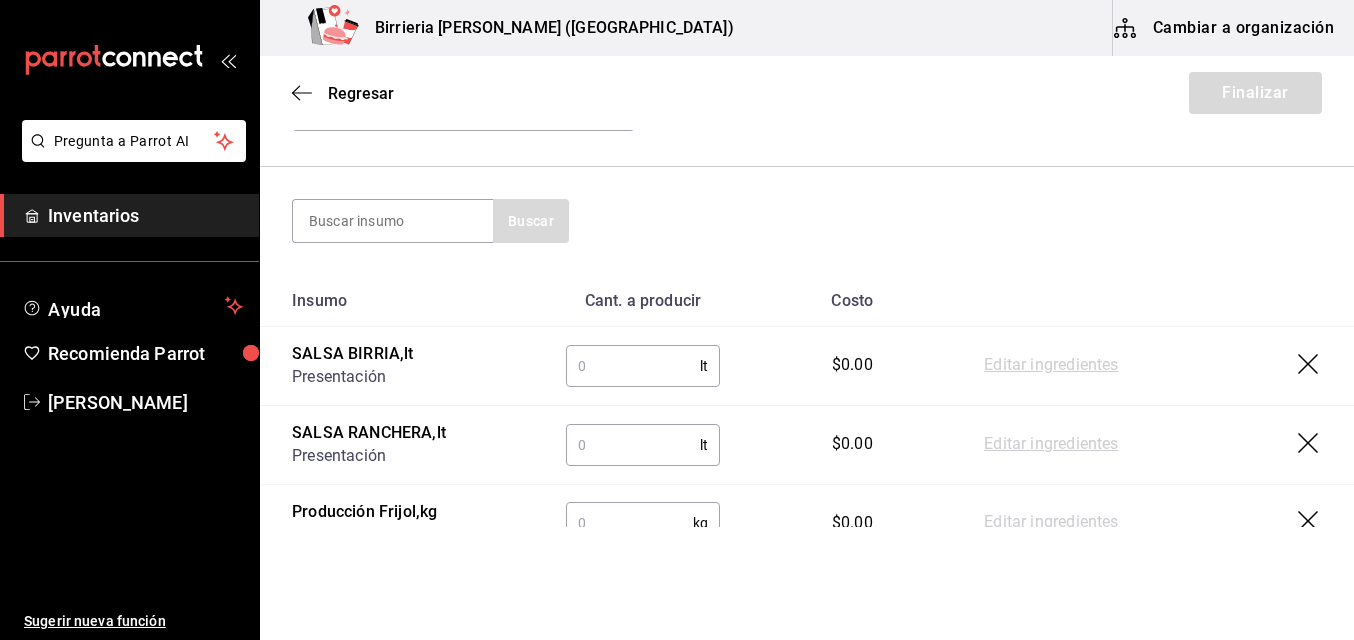 scroll, scrollTop: 193, scrollLeft: 0, axis: vertical 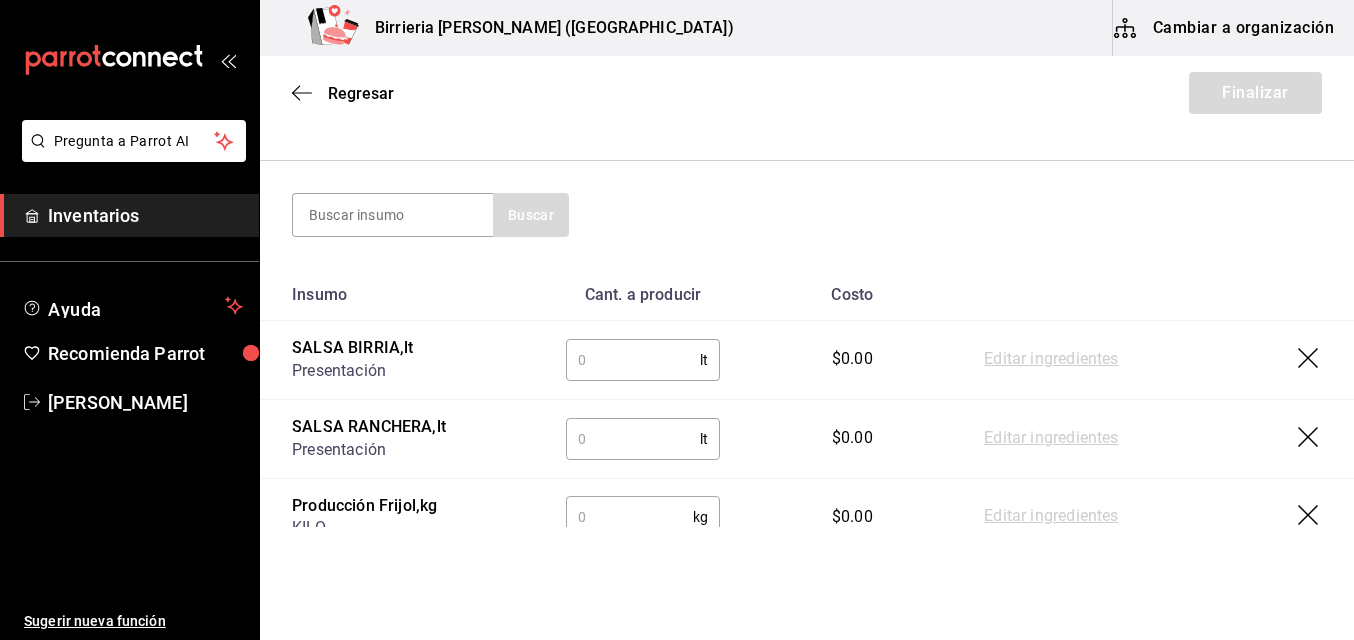 click at bounding box center (633, 360) 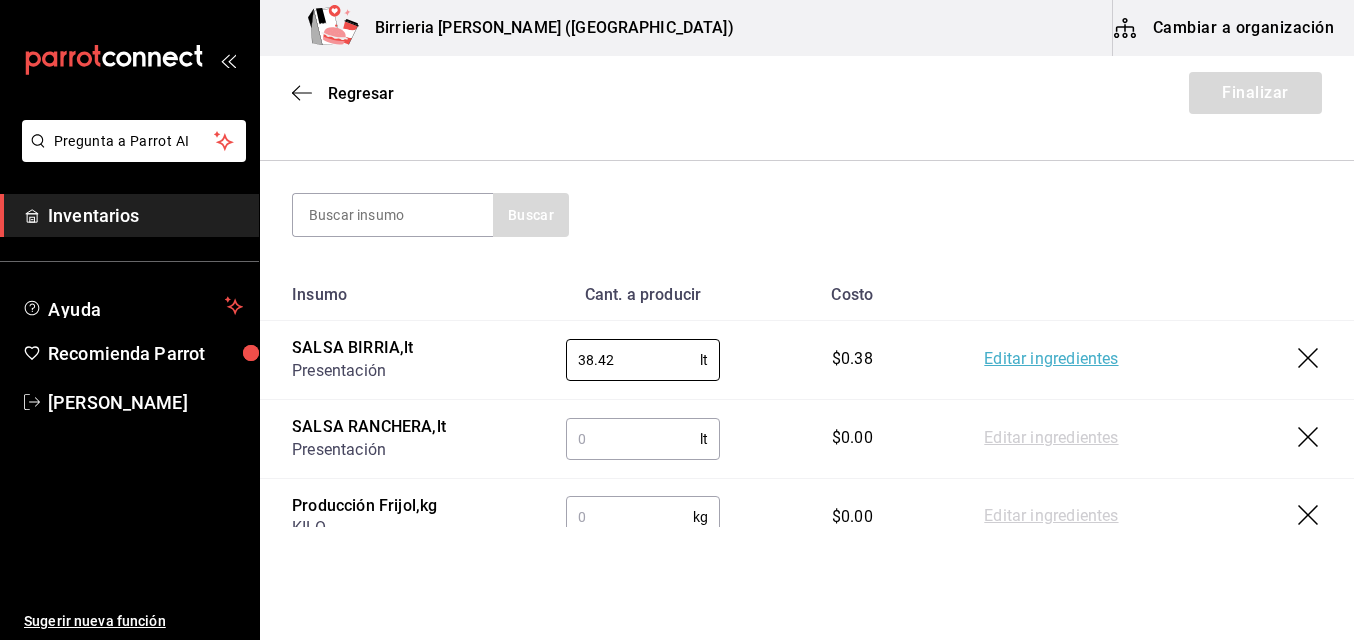 type on "38.42" 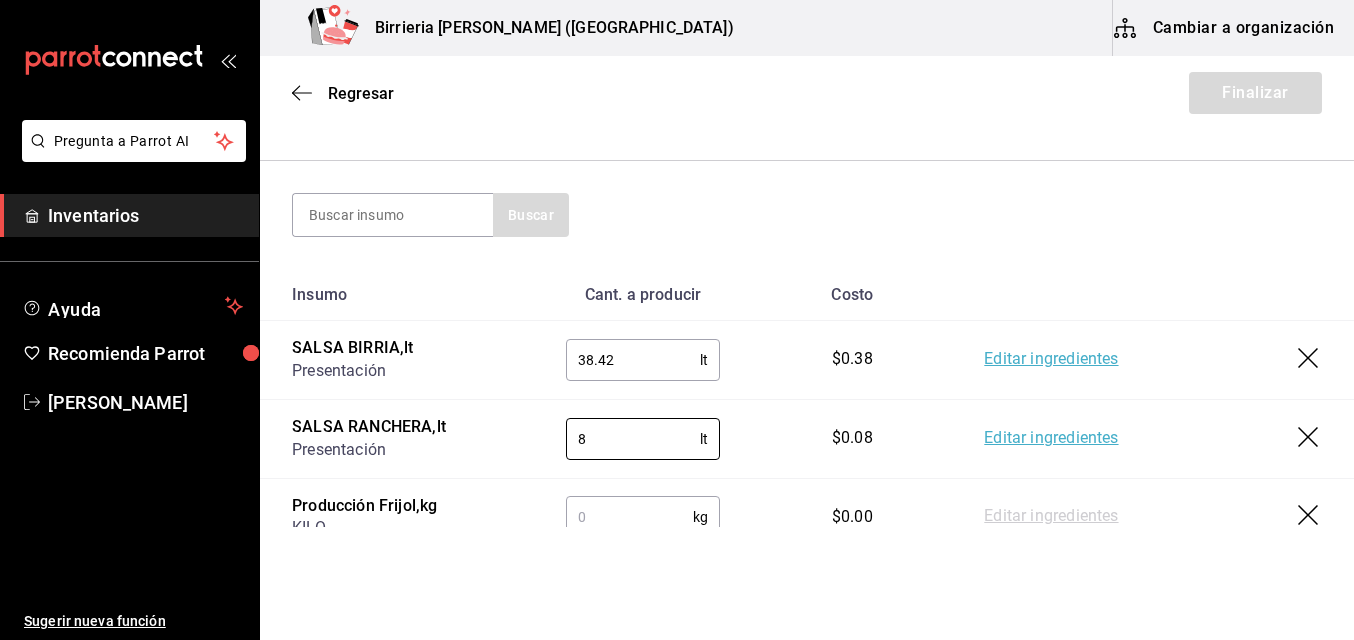 type on "8" 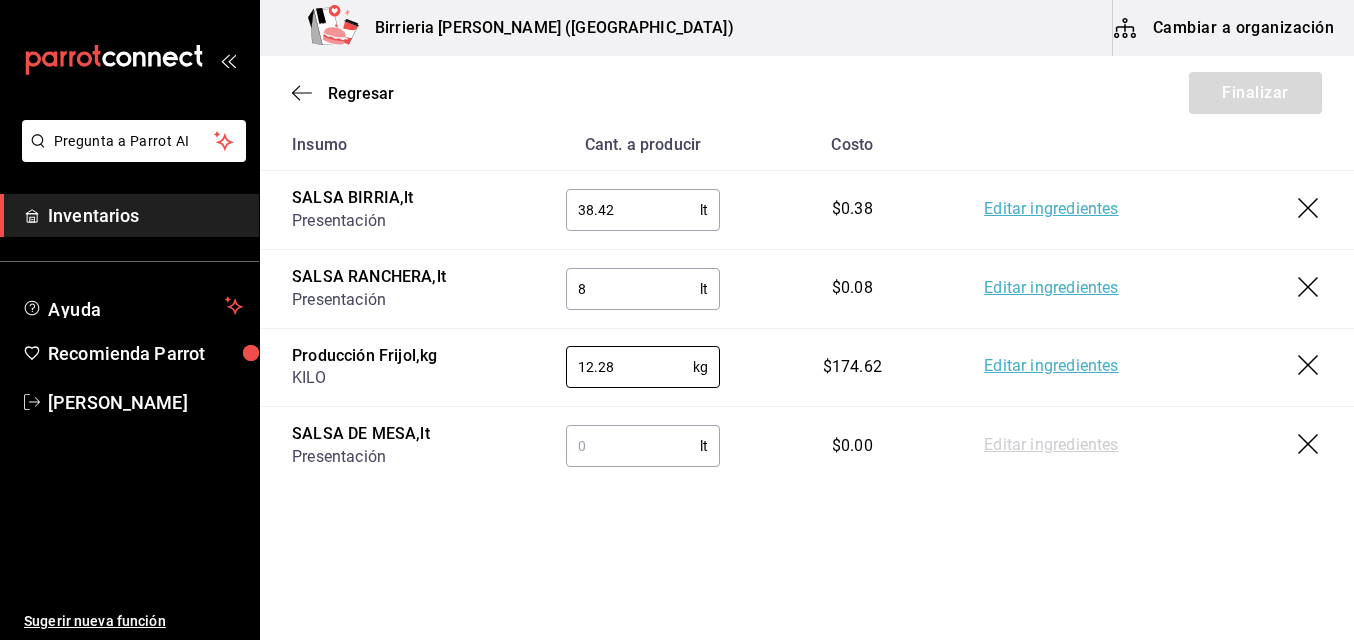 scroll, scrollTop: 349, scrollLeft: 0, axis: vertical 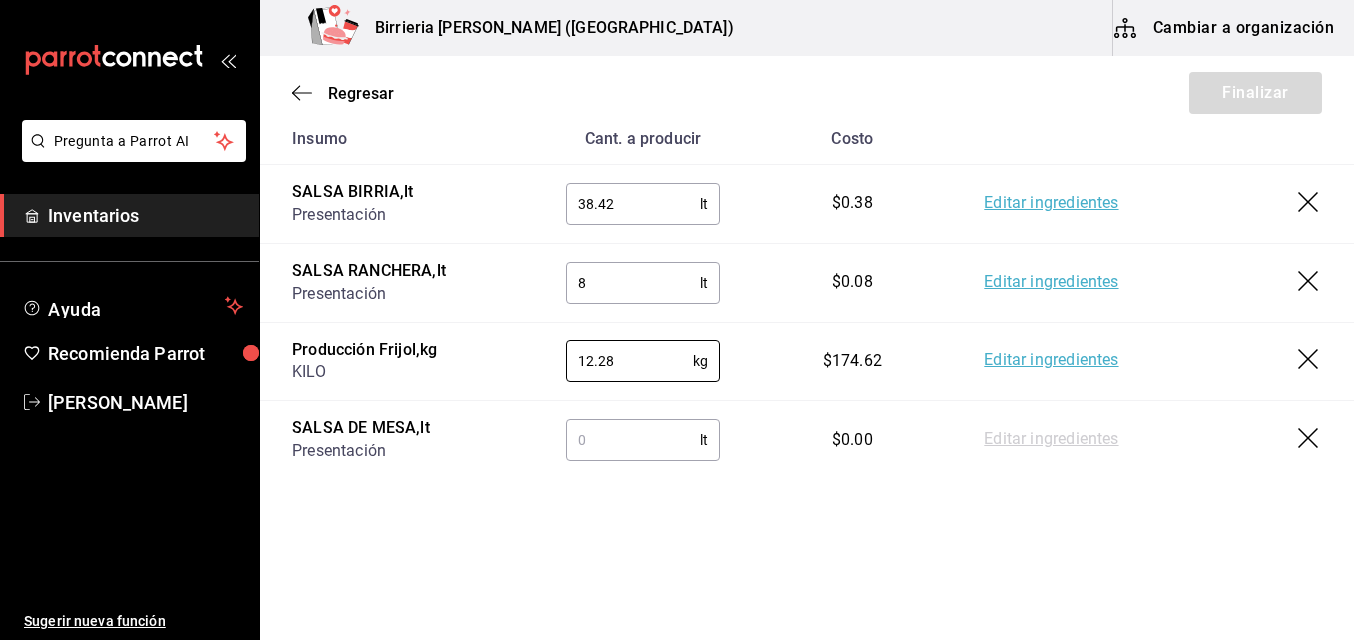 type on "12.28" 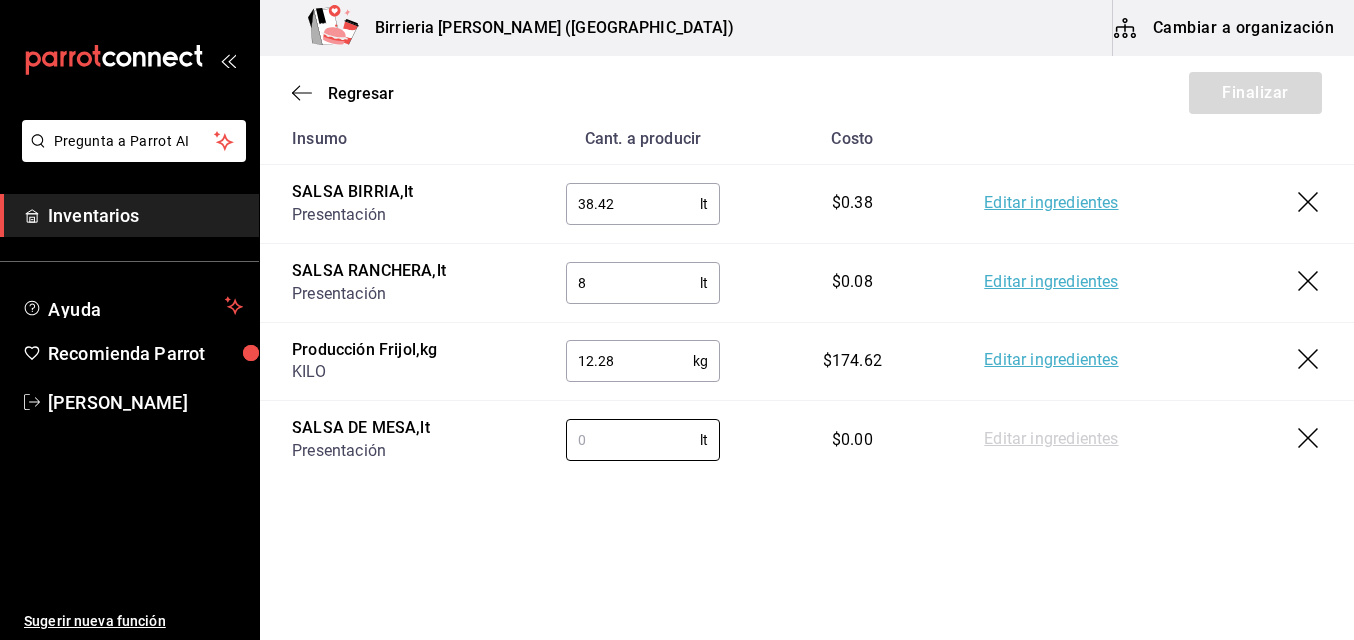 click on "Pregunta a Parrot AI Inventarios   Ayuda Recomienda Parrot   [PERSON_NAME]   Sugerir nueva función   Birrieria [PERSON_NAME] ([GEOGRAPHIC_DATA]) Cambiar a organización Regresar Finalizar Motivo de producción Nombre [PERSON_NAME] Buscar [PERSON_NAME]. a producir Costo SALSA BIRRIA ,  lt Presentación 38.42 lt ​ $0.38 Editar ingredientes SALSA RANCHERA ,  lt Presentación 8 lt ​ $0.08 Editar ingredientes Producción Frijol ,  kg KILO 12.28 kg ​ $174.62 Editar ingredientes SALSA DE MESA ,  lt Presentación lt ​ $0.00 Editar ingredientes GANA 1 MES GRATIS EN TU SUSCRIPCIÓN AQUÍ ¿Recuerdas cómo empezó tu restaurante?
[PERSON_NAME] puedes ayudar a un colega a tener el mismo cambio que tú viviste.
Recomienda Parrot directamente desde tu Portal Administrador.
Es fácil y rápido.
🎁 Por cada restaurante que se una, ganas 1 mes gratis. Pregunta a Parrot AI Inventarios   Ayuda Recomienda Parrot   [PERSON_NAME]   Sugerir nueva función   Visitar centro de ayuda [PHONE_NUMBER] [EMAIL_ADDRESS][DOMAIN_NAME] [PHONE_NUMBER]" at bounding box center (677, 263) 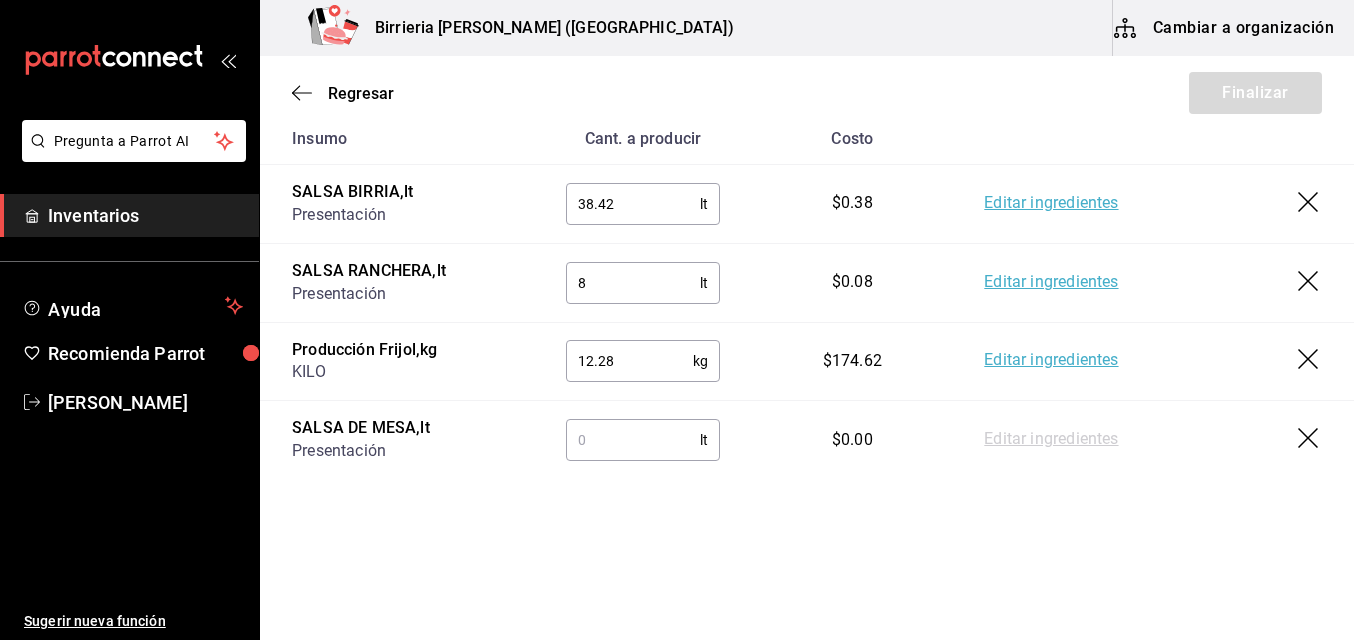click 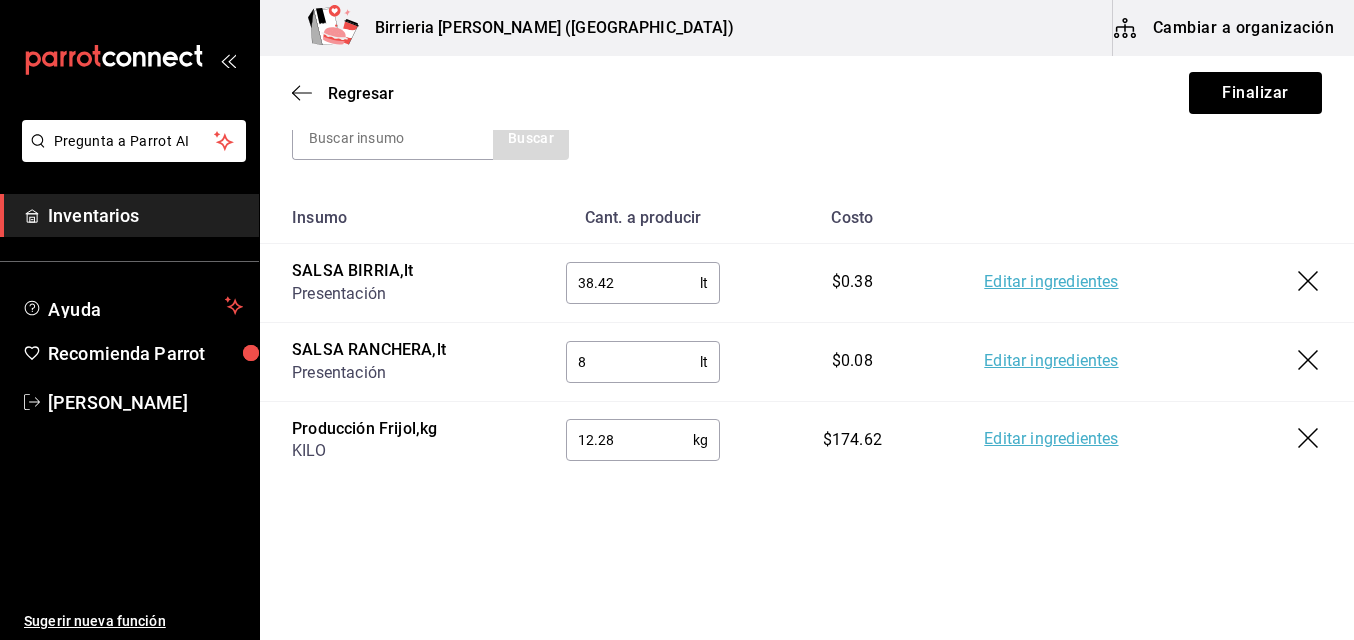 scroll, scrollTop: 270, scrollLeft: 0, axis: vertical 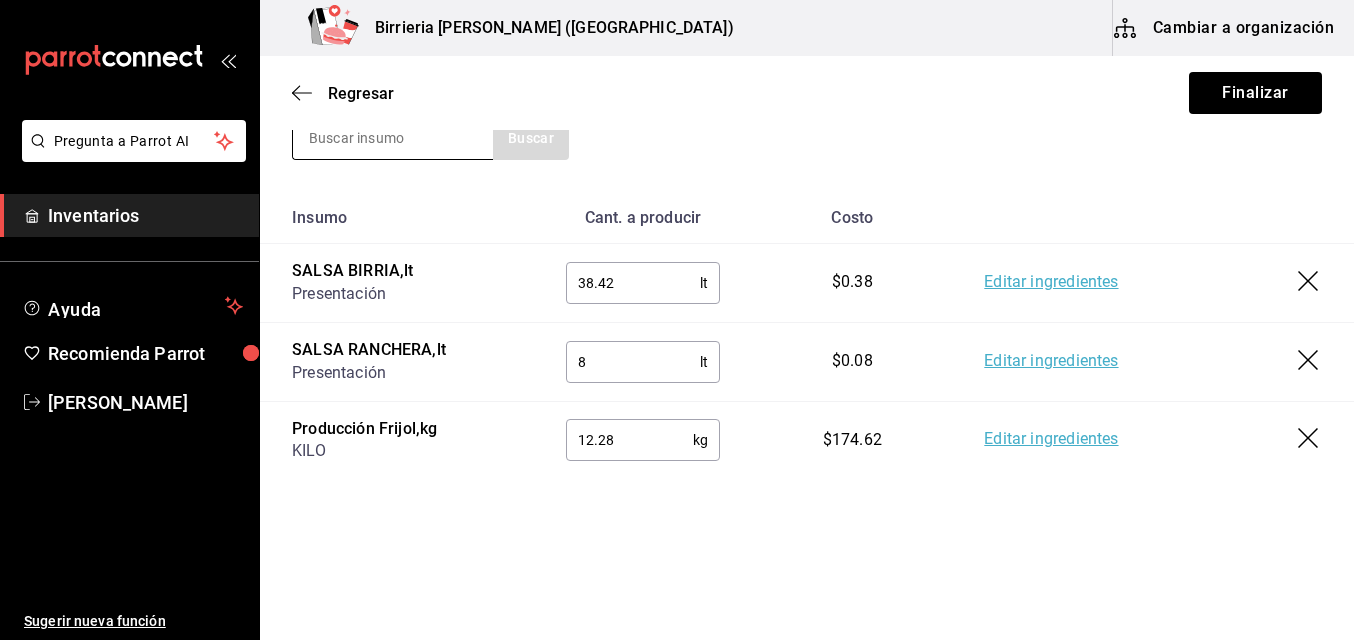 click at bounding box center [393, 138] 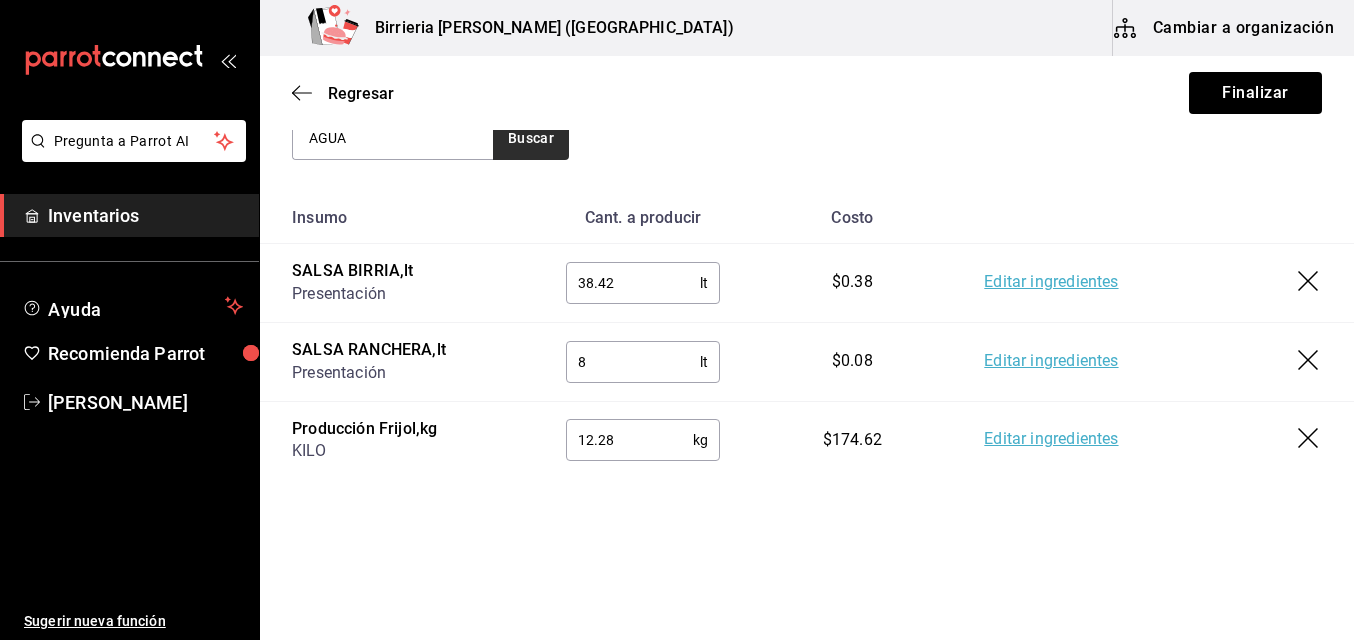 type on "AGUA" 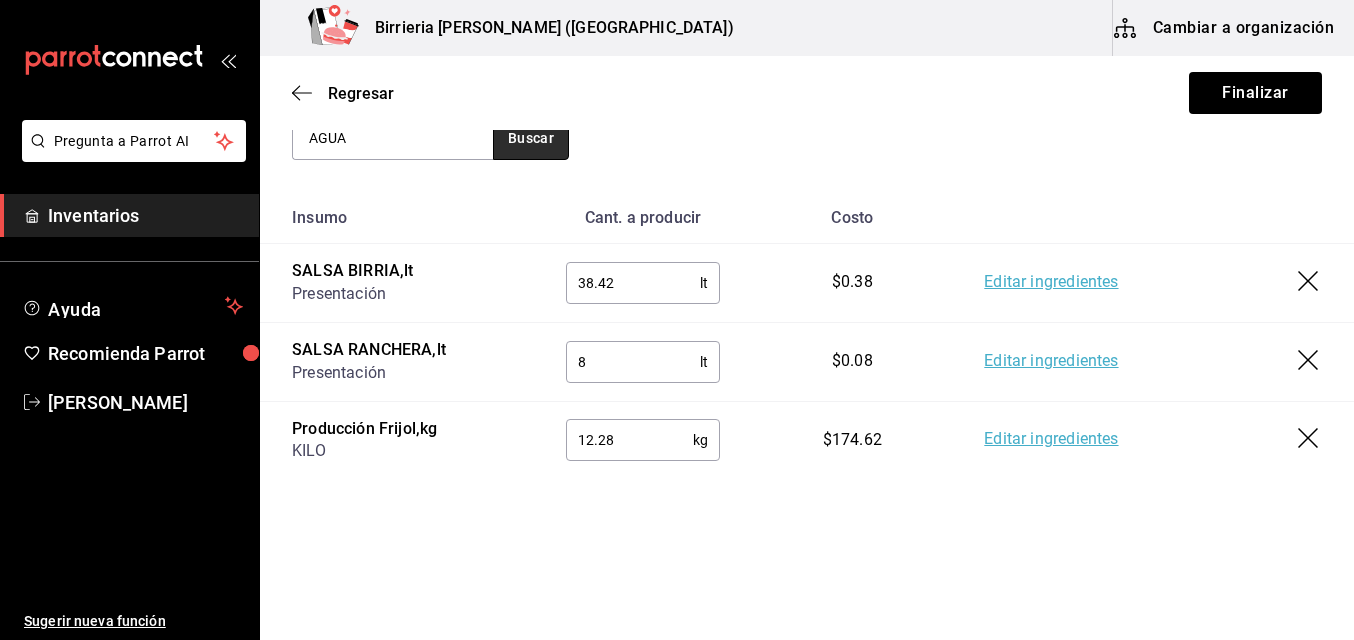 click on "Buscar" at bounding box center (531, 138) 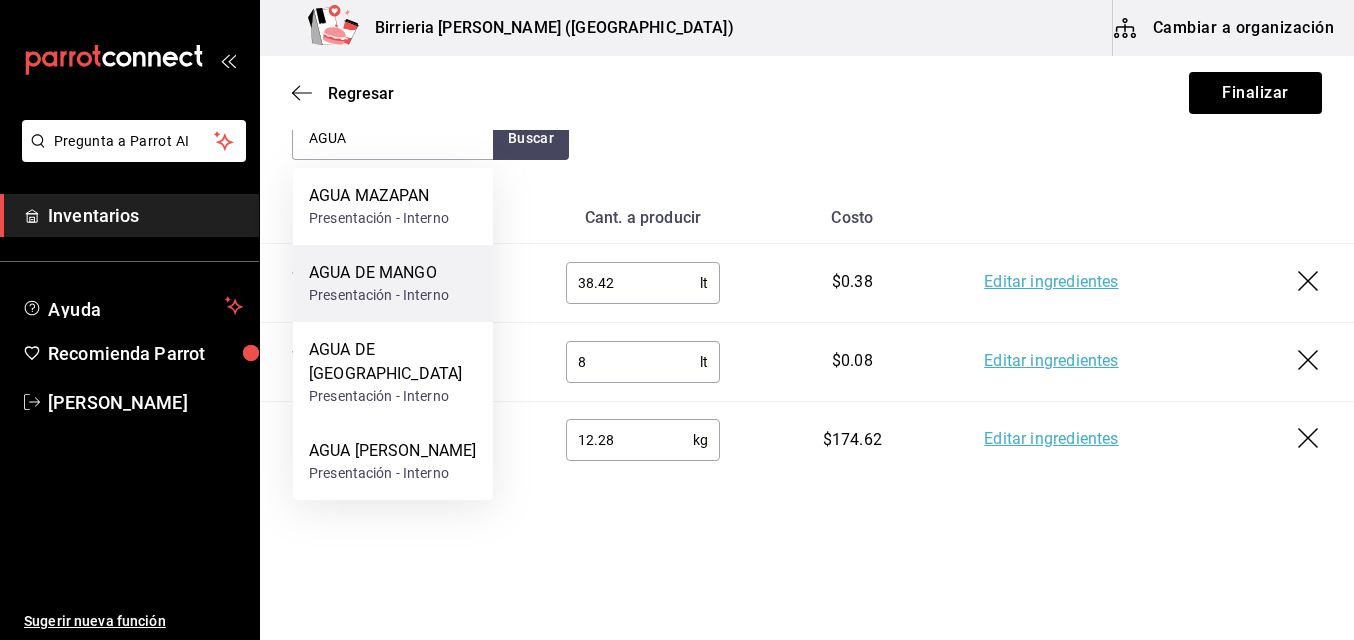 click on "AGUA DE MANGO" at bounding box center [379, 273] 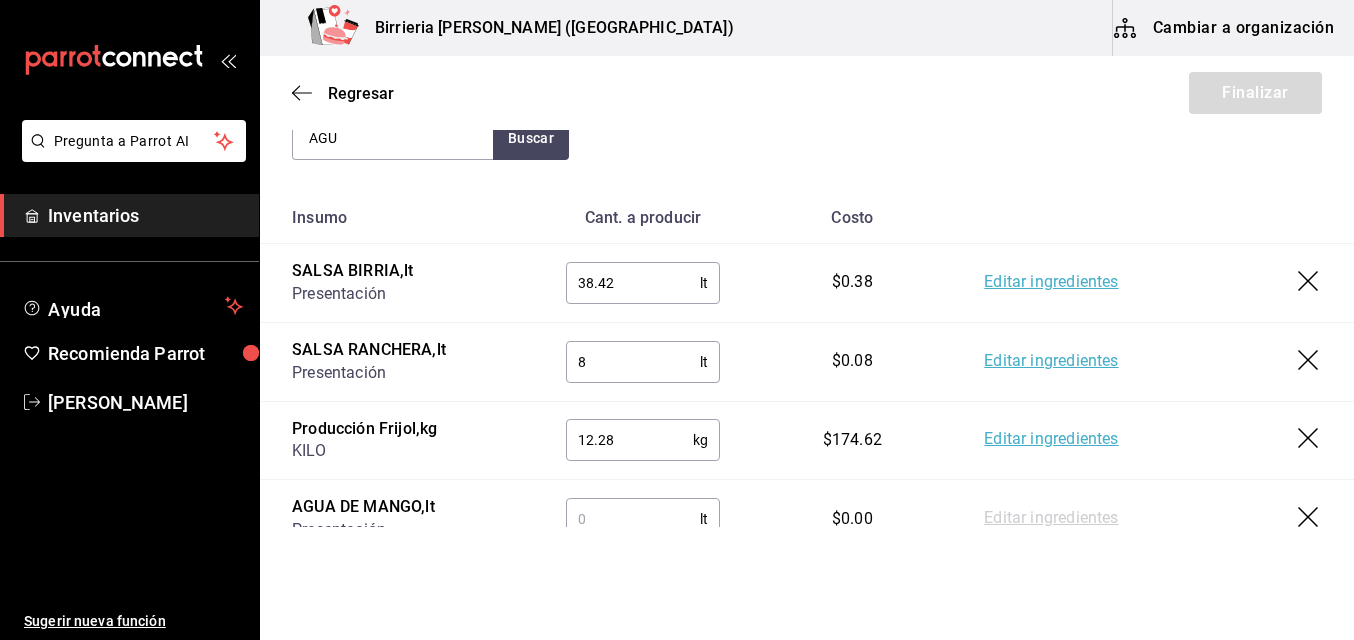 type on "AGUA" 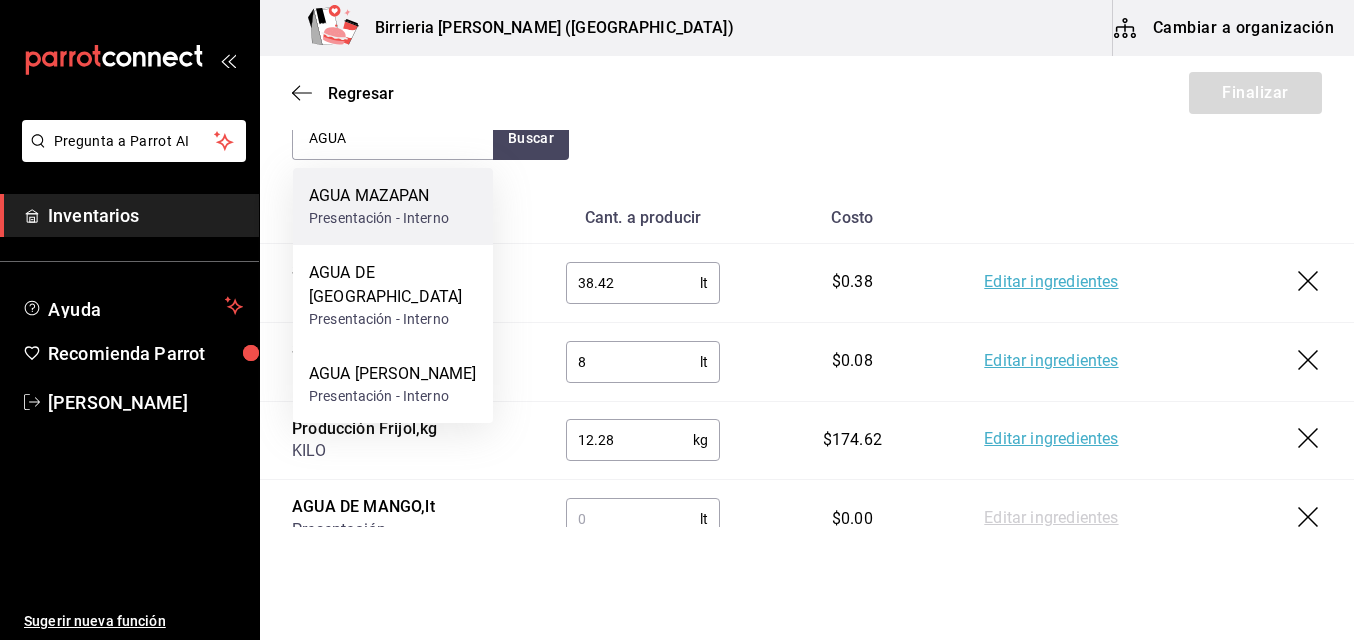 click on "AGUA MAZAPAN" at bounding box center (379, 196) 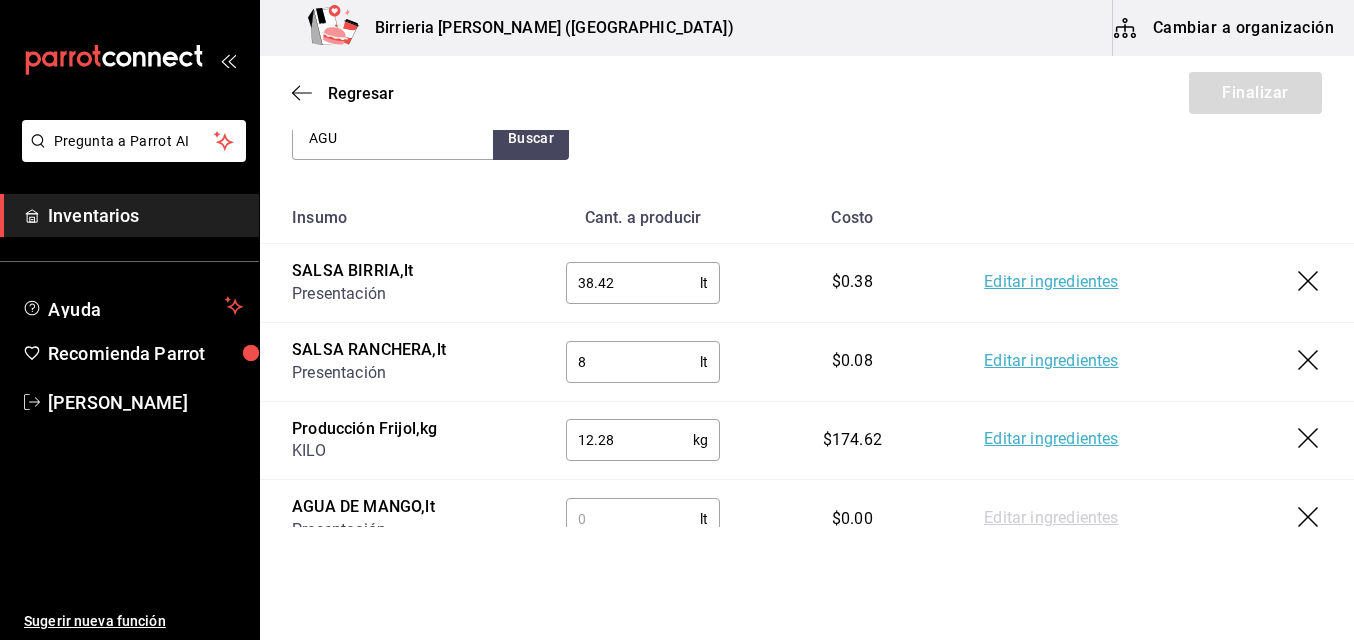 type on "AGUA" 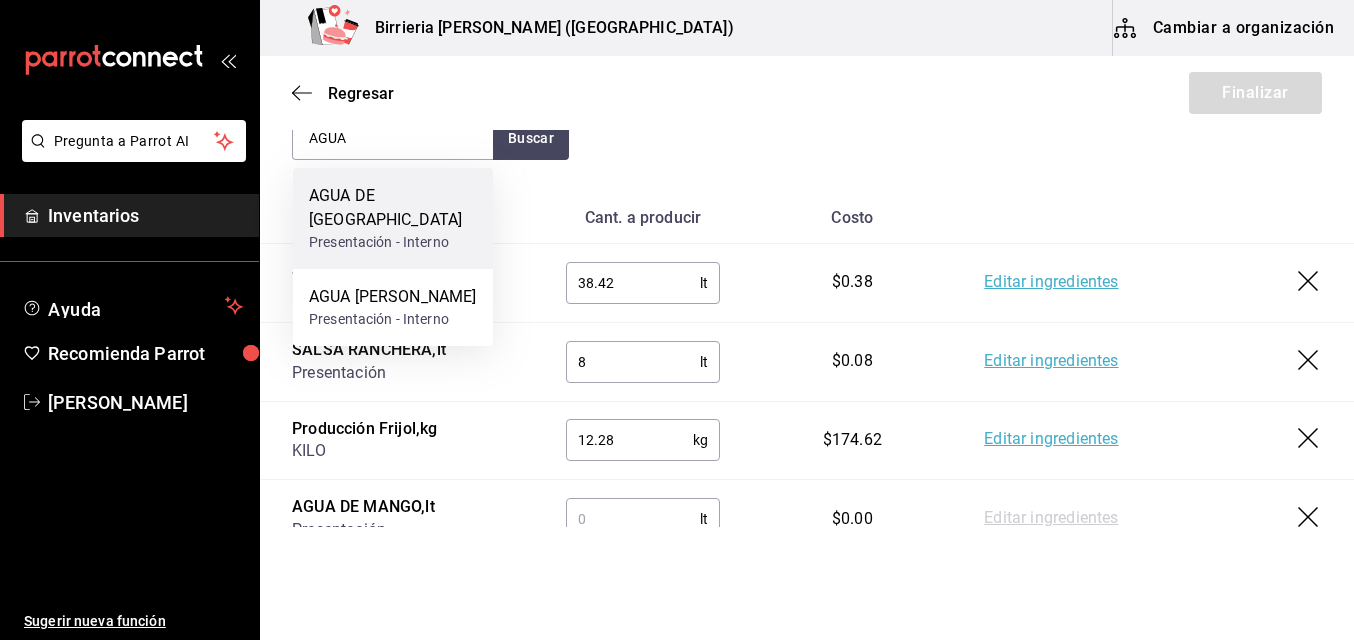 click on "AGUA DE [GEOGRAPHIC_DATA]" at bounding box center [393, 208] 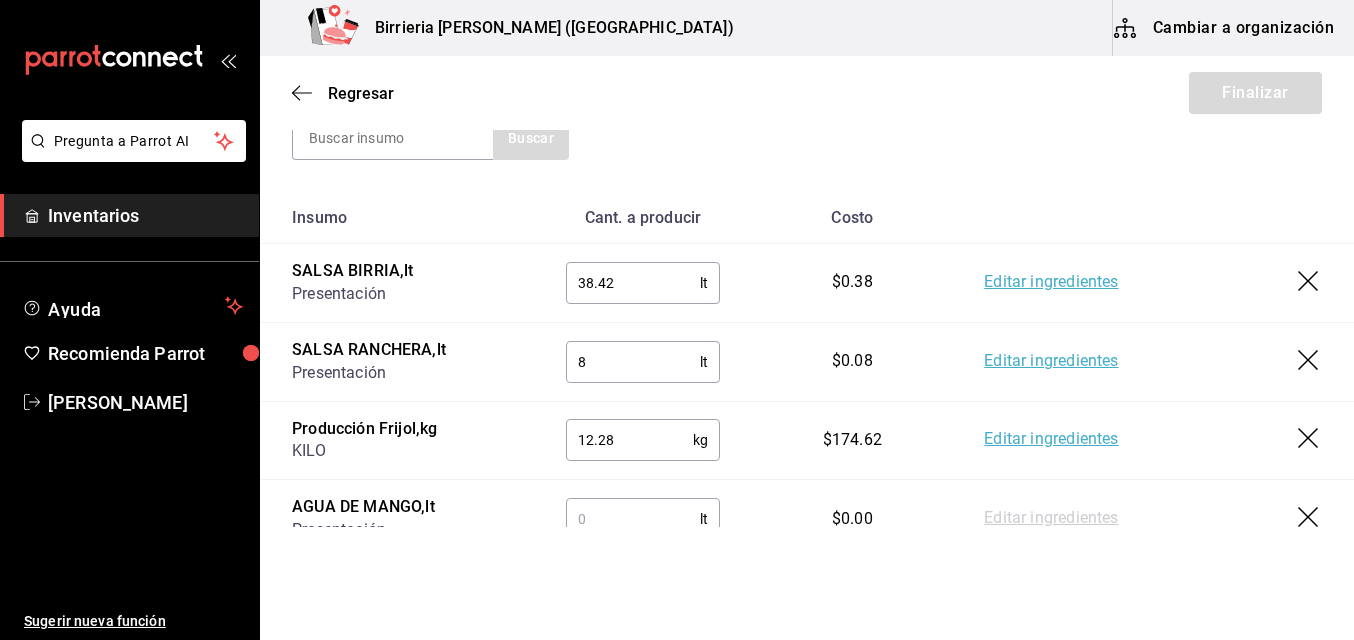 scroll, scrollTop: 507, scrollLeft: 0, axis: vertical 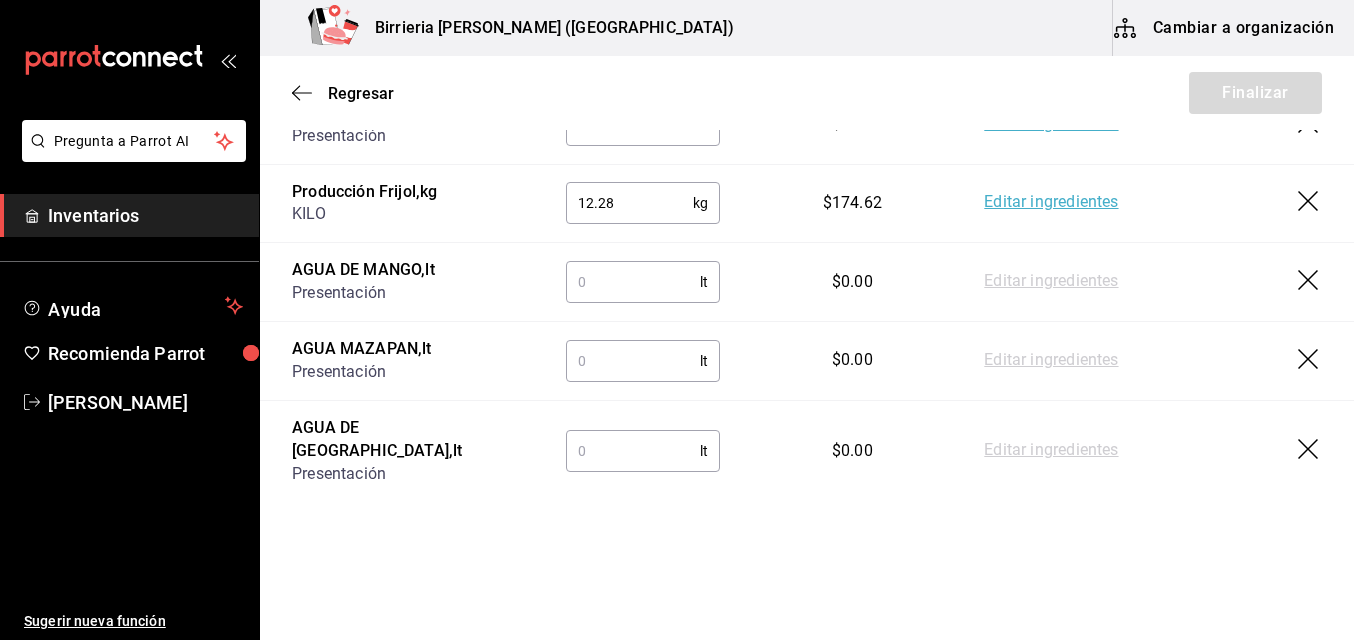 click at bounding box center [633, 282] 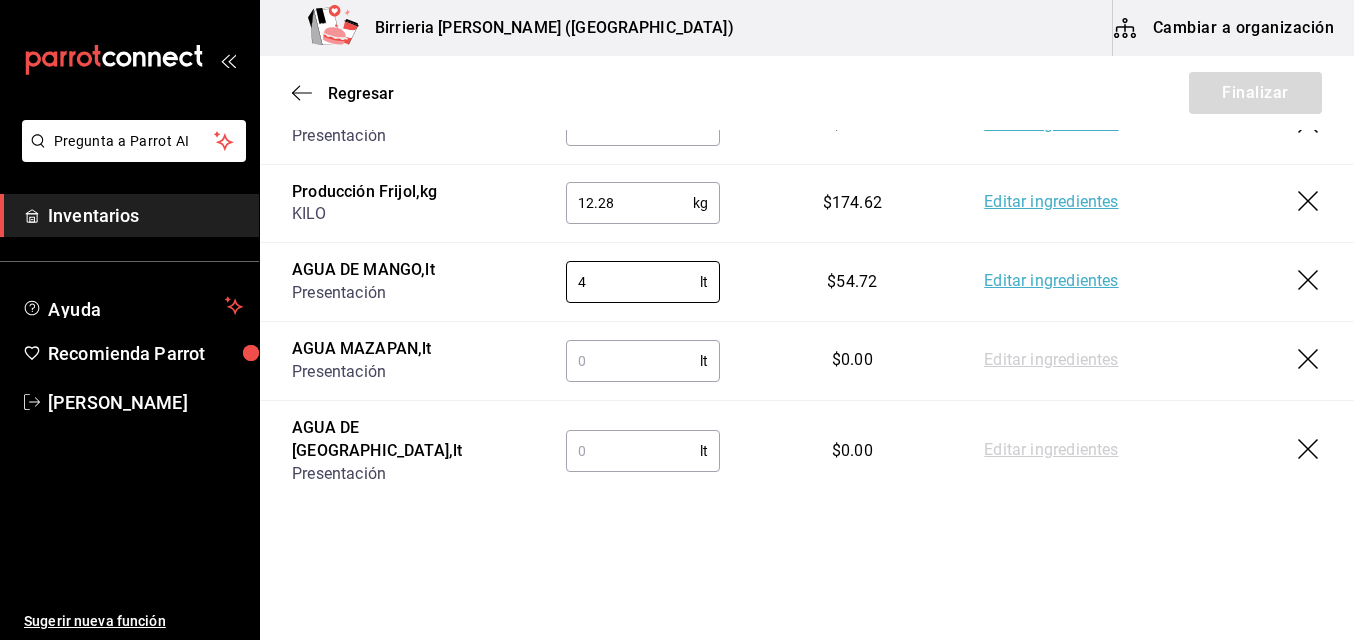 type on "4" 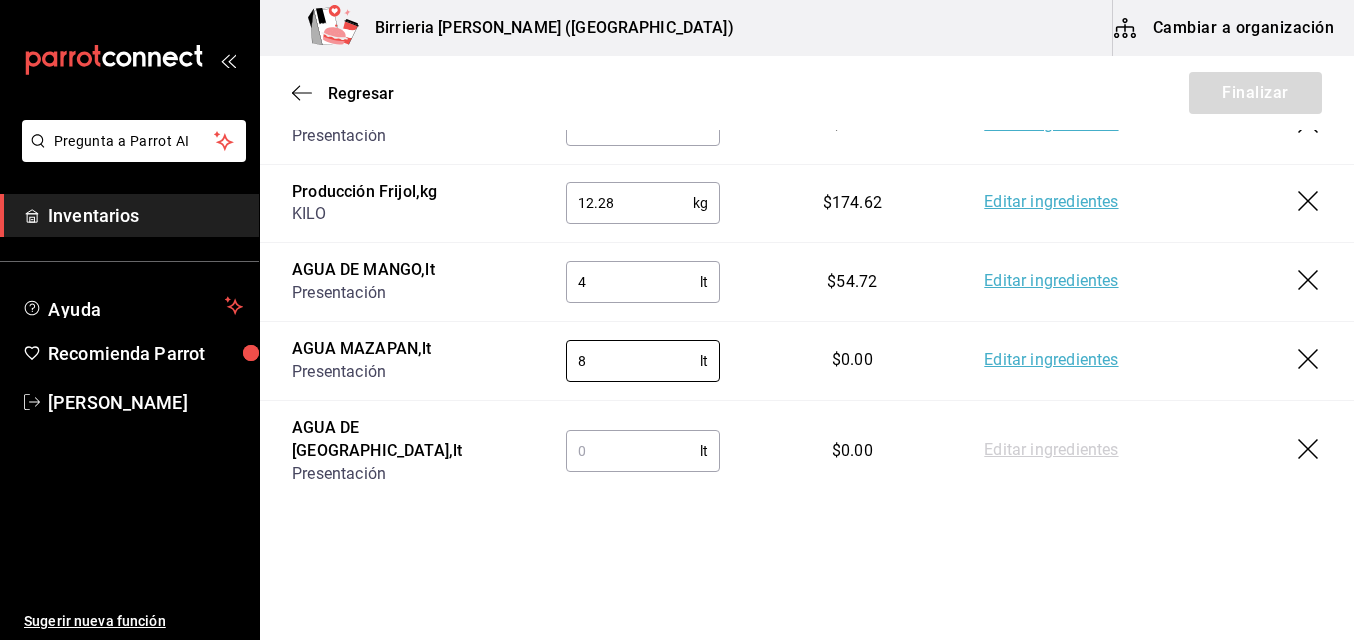 type on "8" 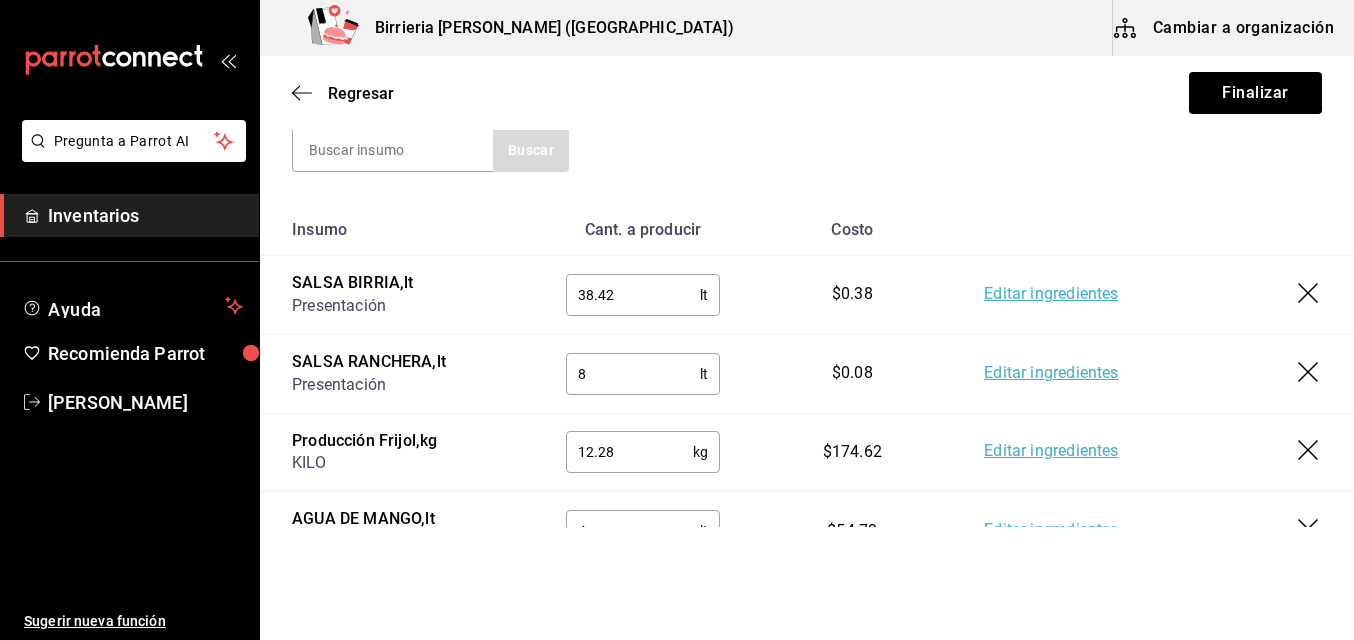 scroll, scrollTop: 251, scrollLeft: 0, axis: vertical 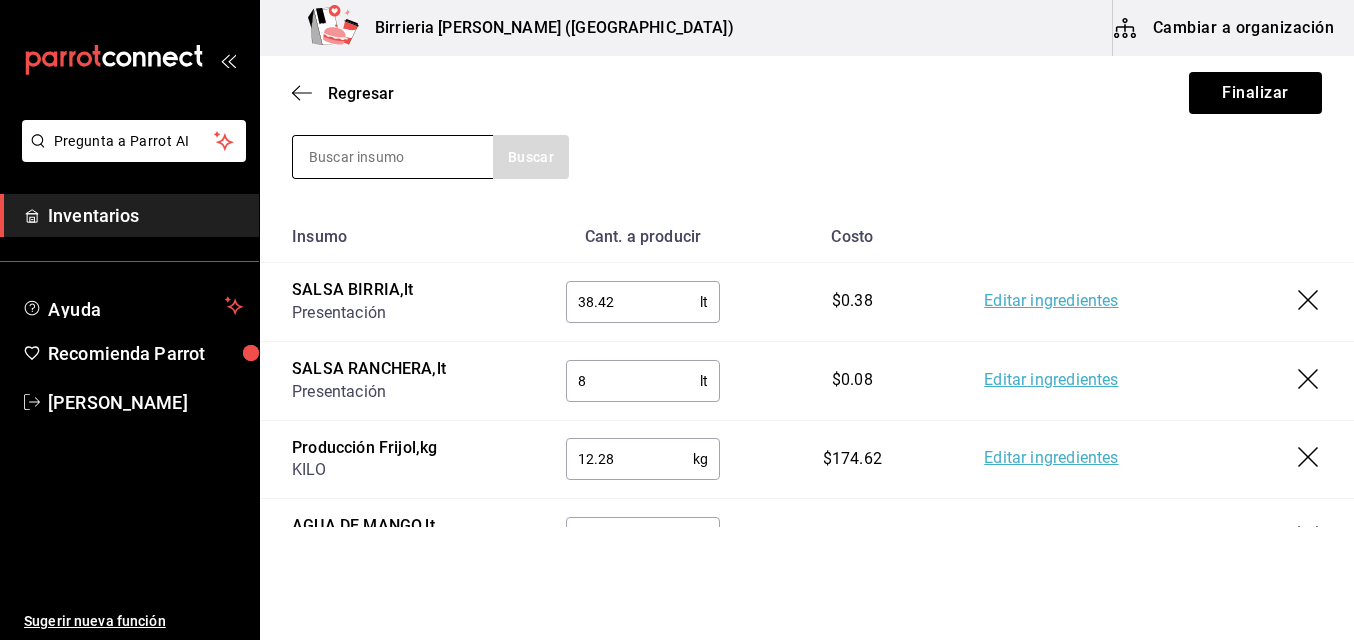 type on "4" 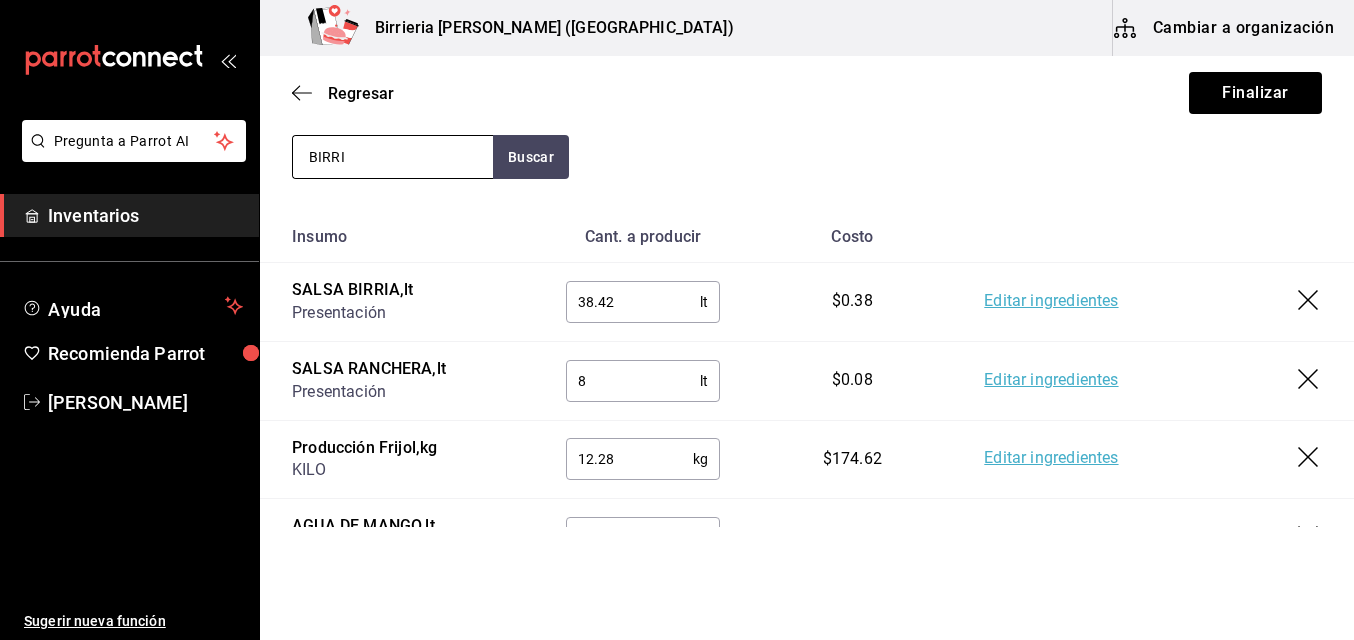 type on "BIRRIA" 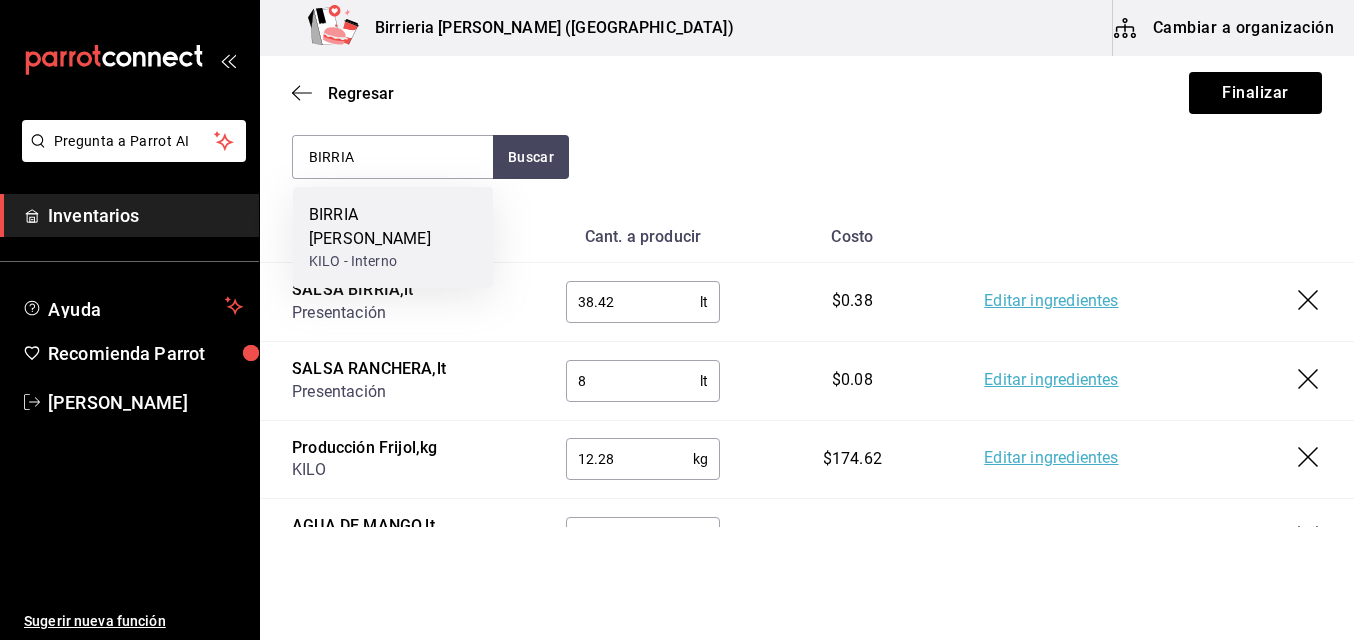 click on "BIRRIA [PERSON_NAME]" at bounding box center [393, 227] 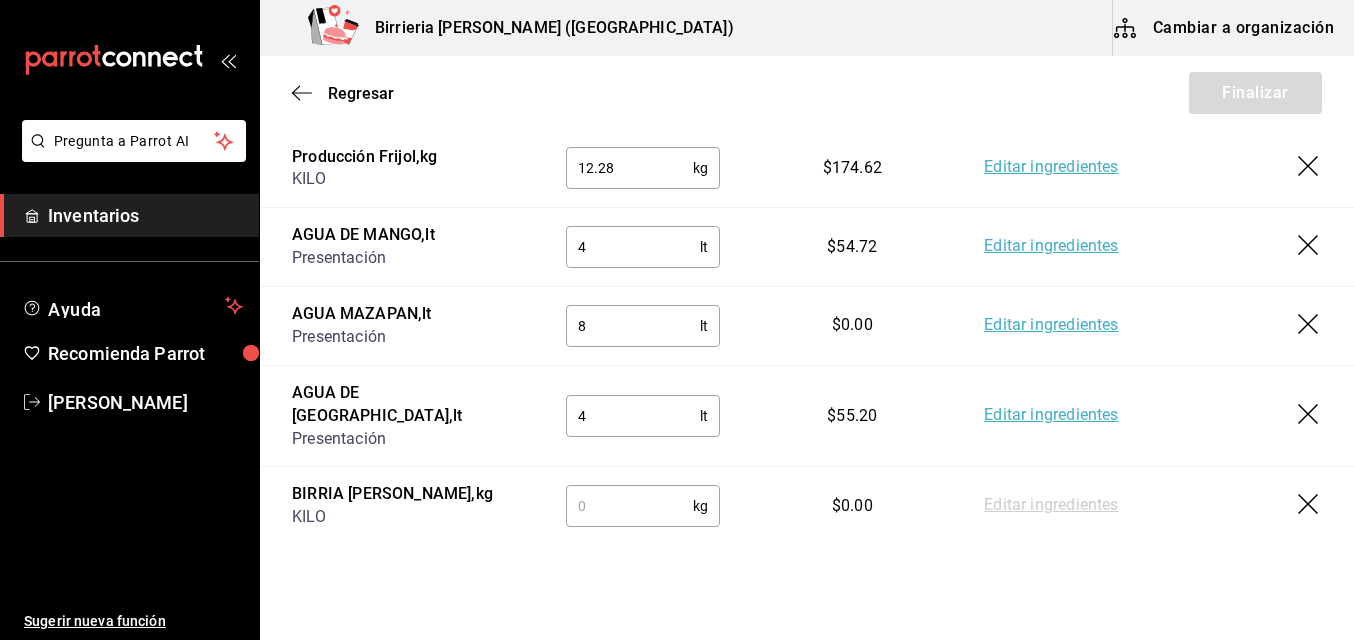 scroll, scrollTop: 585, scrollLeft: 0, axis: vertical 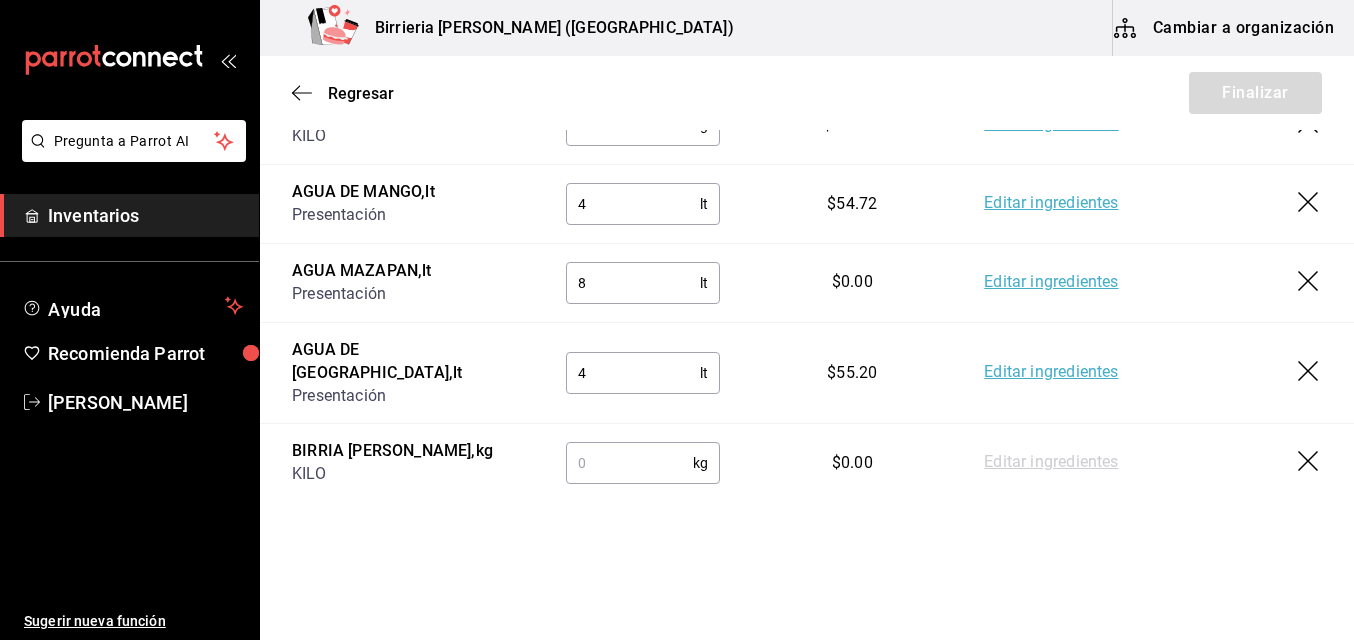 click at bounding box center (630, 463) 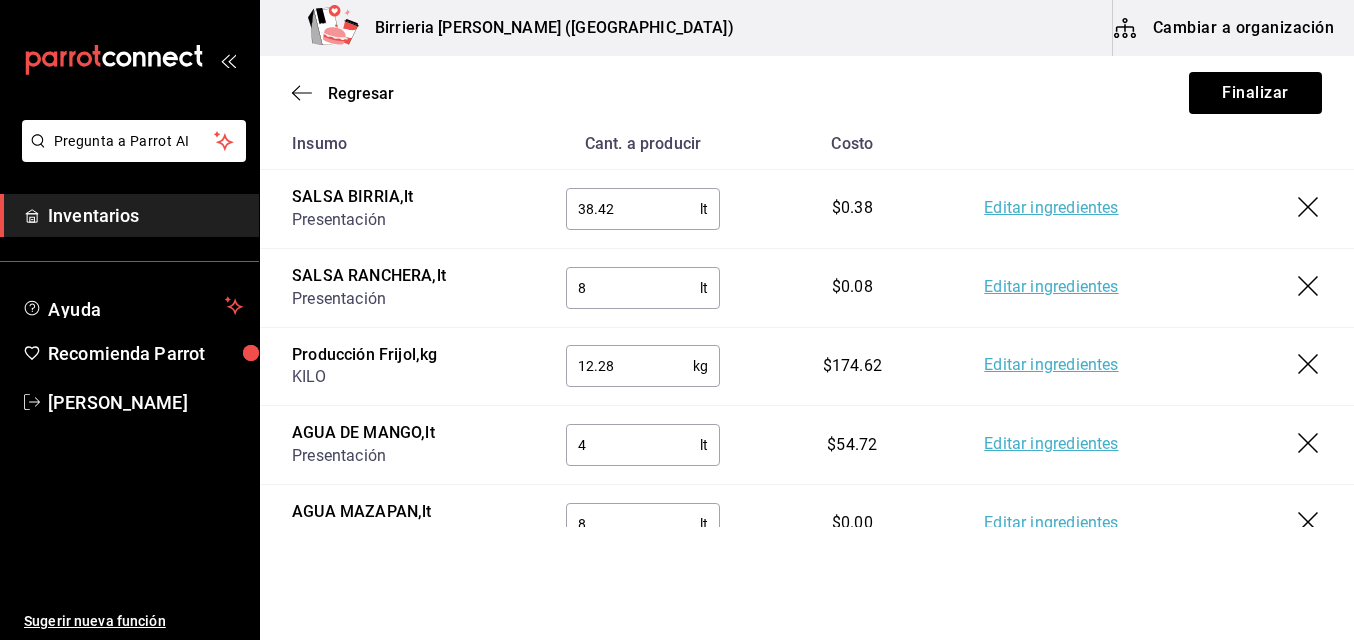 scroll, scrollTop: 294, scrollLeft: 0, axis: vertical 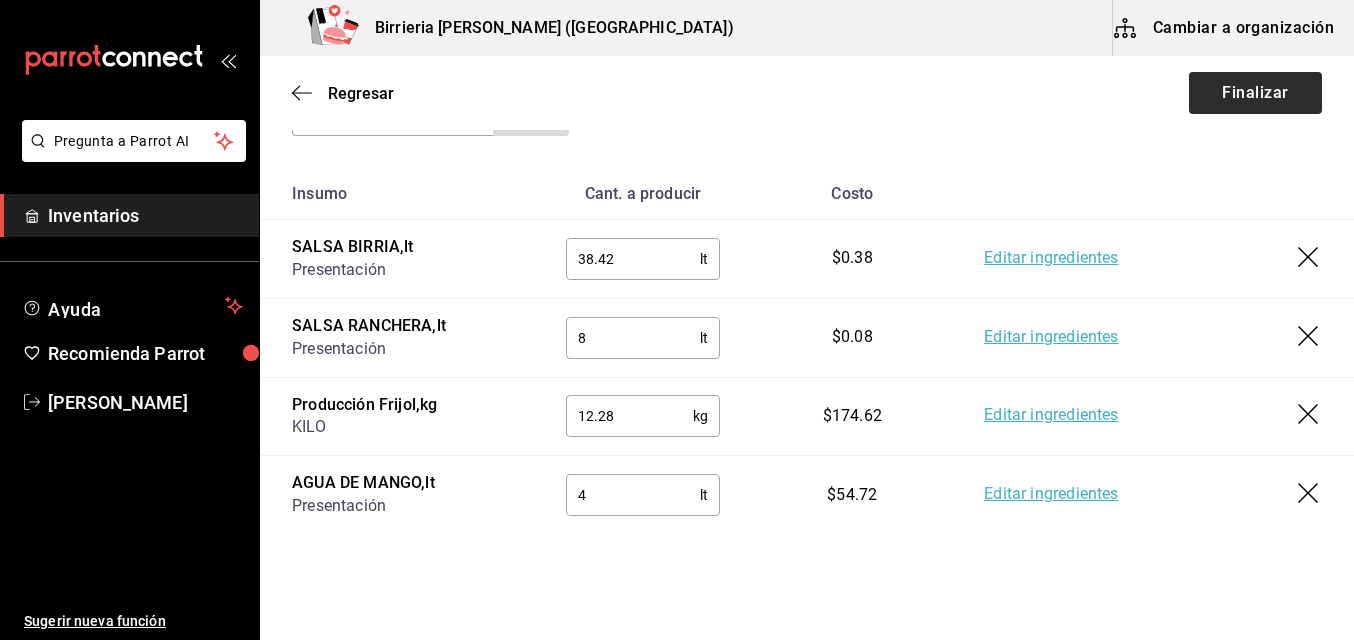 type on "28.47" 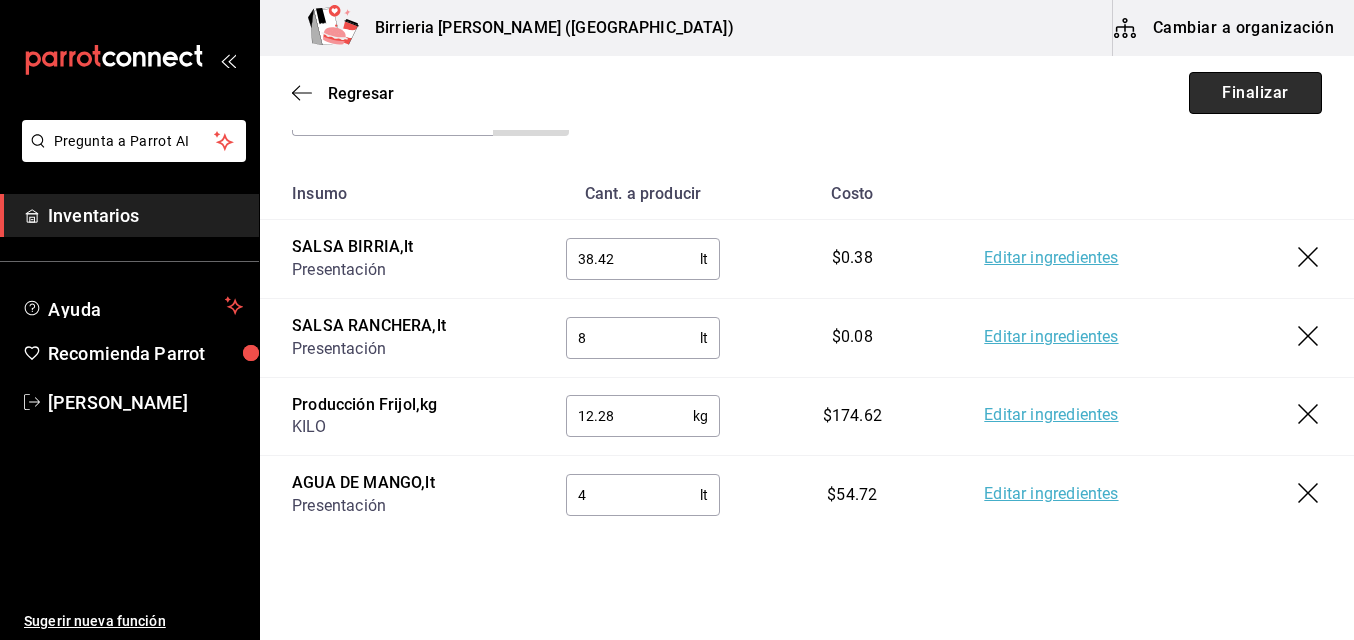 click on "Finalizar" at bounding box center [1255, 93] 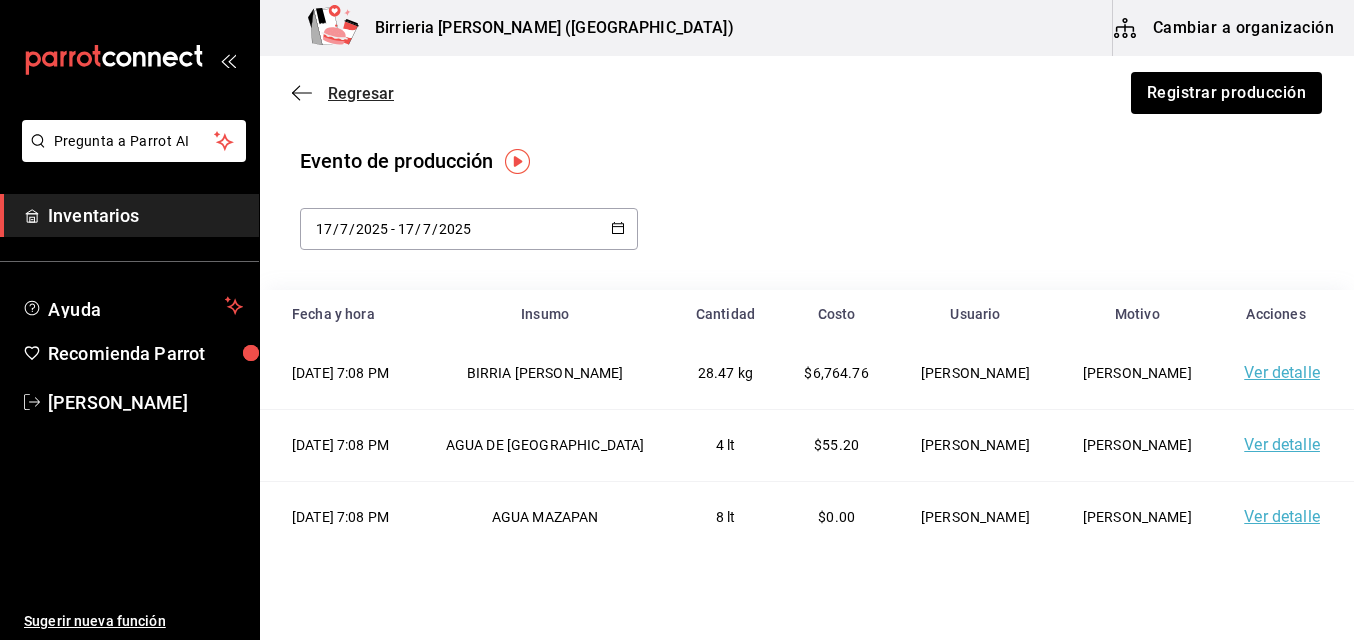 click on "Regresar" at bounding box center [361, 93] 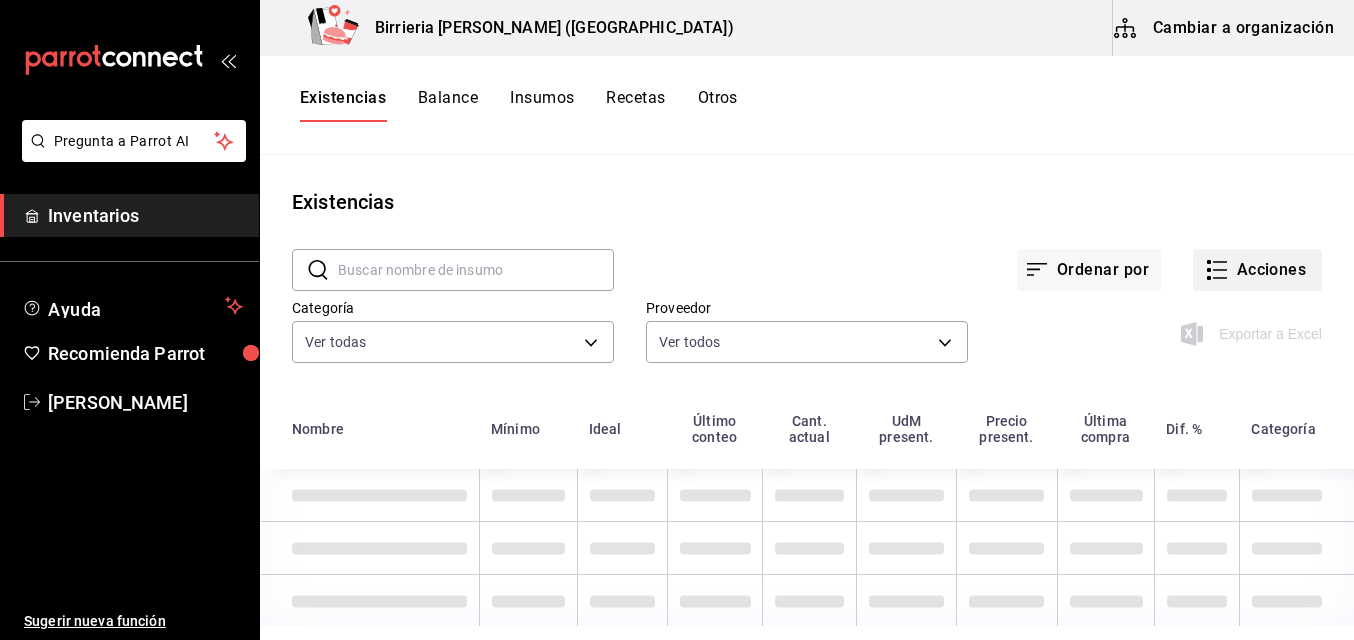 click on "Acciones" at bounding box center [1257, 270] 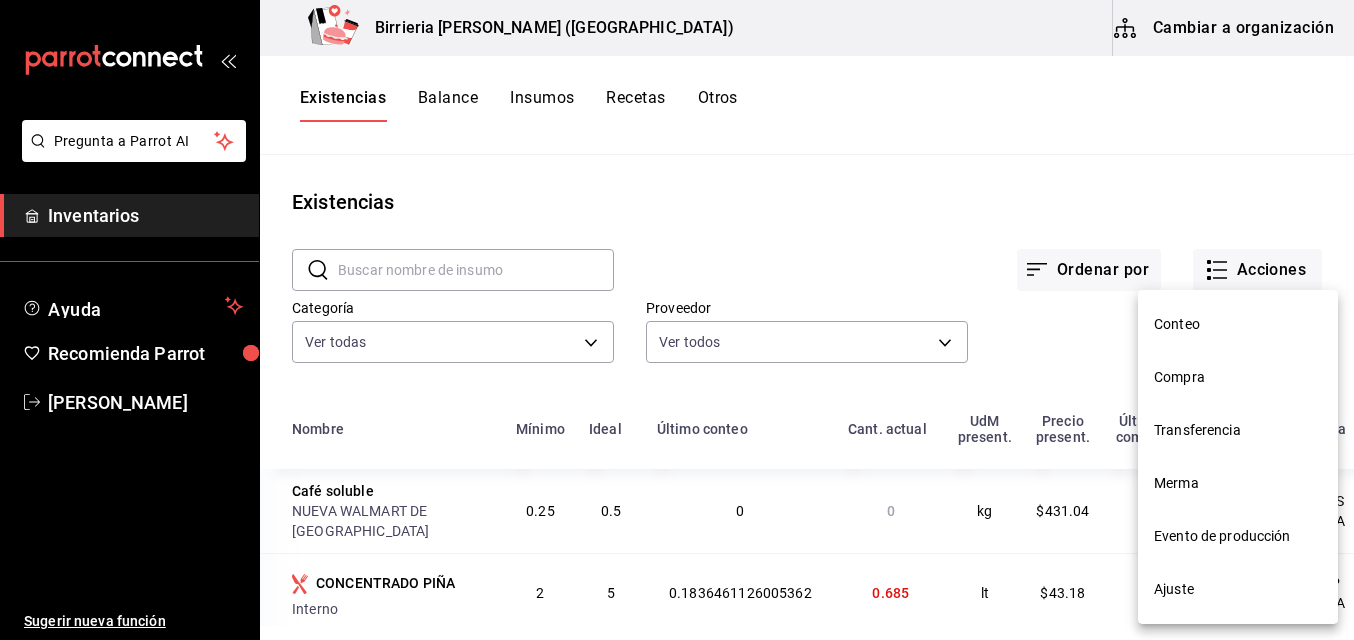 click on "Merma" at bounding box center [1238, 483] 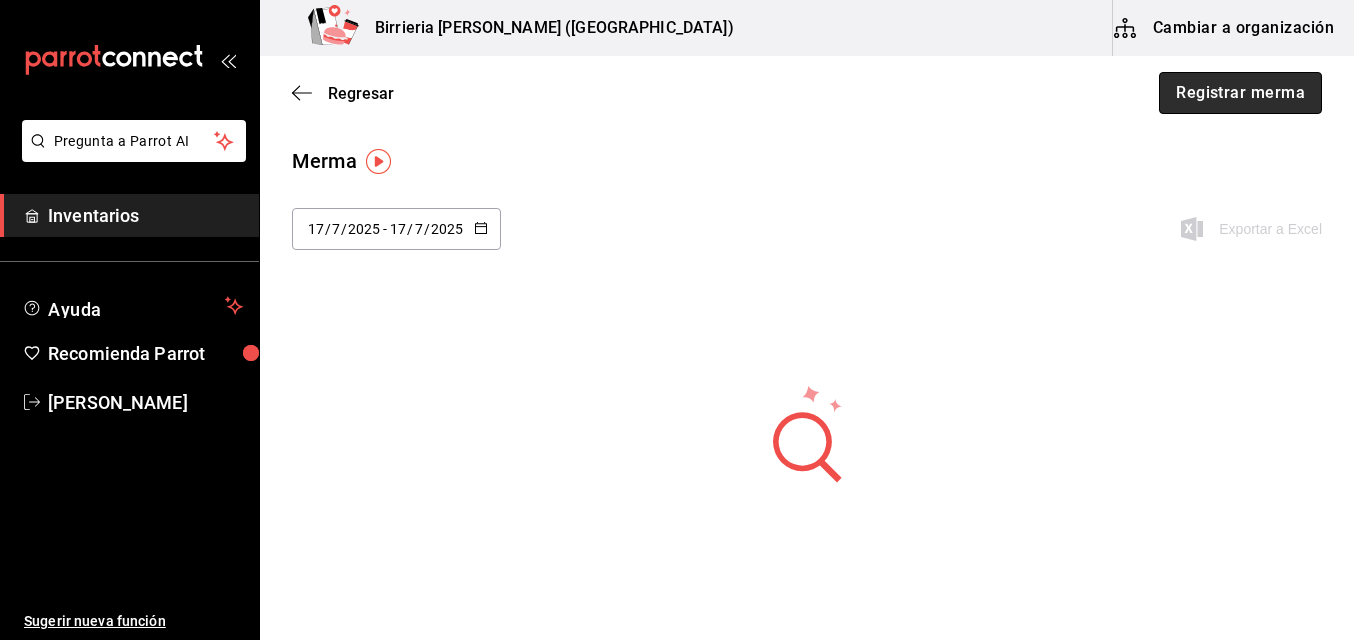 click on "Registrar merma" at bounding box center [1240, 93] 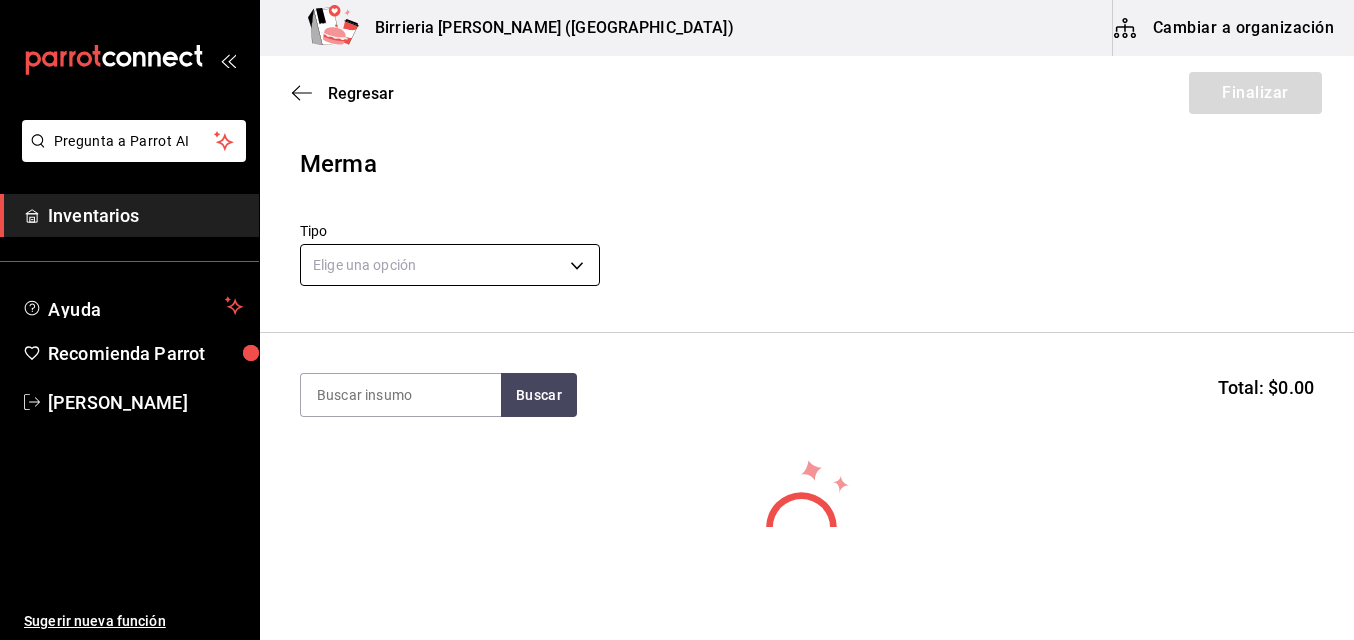 click on "Pregunta a Parrot AI Inventarios   Ayuda Recomienda Parrot   [PERSON_NAME]   Sugerir nueva función   Birrieria [PERSON_NAME] ([GEOGRAPHIC_DATA]) Cambiar a organización Regresar Finalizar Merma Tipo Elige una opción default Buscar Total: $0.00 No hay insumos a mostrar. Busca un insumo para agregarlo a la lista GANA 1 MES GRATIS EN TU SUSCRIPCIÓN AQUÍ ¿Recuerdas cómo empezó tu restaurante?
[PERSON_NAME] puedes ayudar a un colega a tener el mismo cambio que tú viviste.
Recomienda Parrot directamente desde tu Portal Administrador.
Es fácil y rápido.
🎁 Por cada restaurante que se una, ganas 1 mes gratis. Ver video tutorial Ir a video Ver video tutorial Ir a video Pregunta a Parrot AI Inventarios   Ayuda Recomienda Parrot   [PERSON_NAME]   Sugerir nueva función   Editar Eliminar Visitar centro de ayuda [PHONE_NUMBER] [EMAIL_ADDRESS][DOMAIN_NAME] Visitar centro de ayuda [PHONE_NUMBER] [EMAIL_ADDRESS][DOMAIN_NAME]" at bounding box center (677, 263) 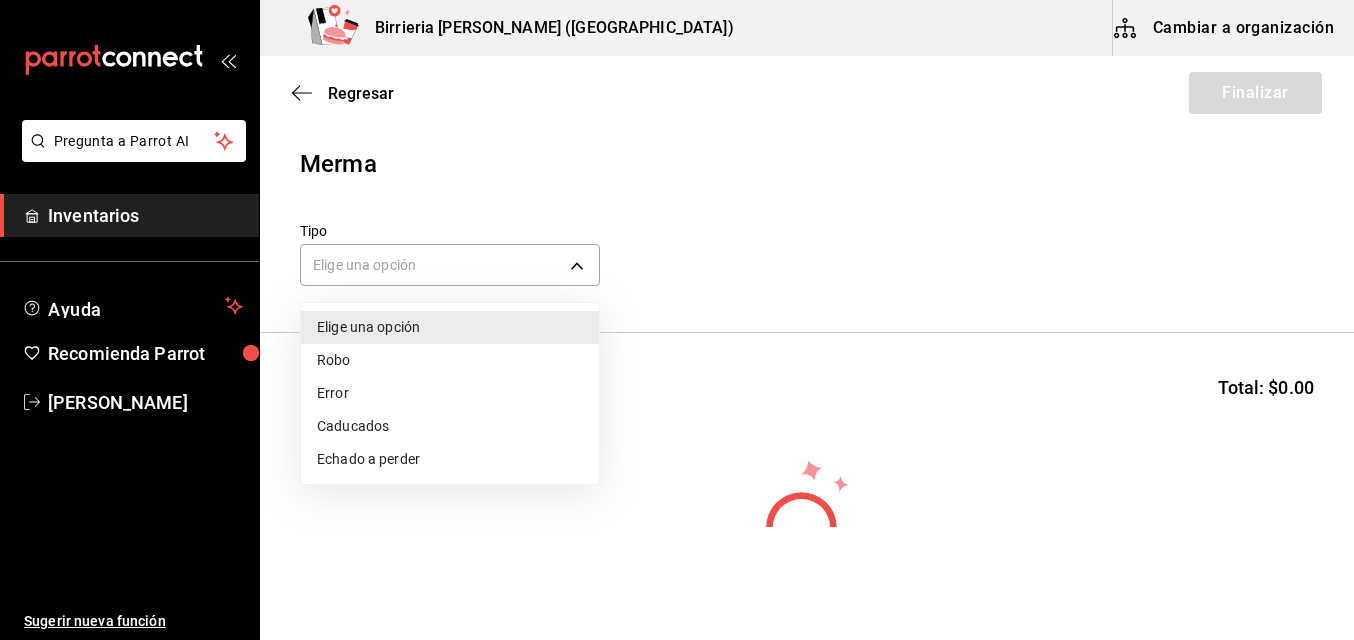 click on "Echado a perder" at bounding box center (450, 459) 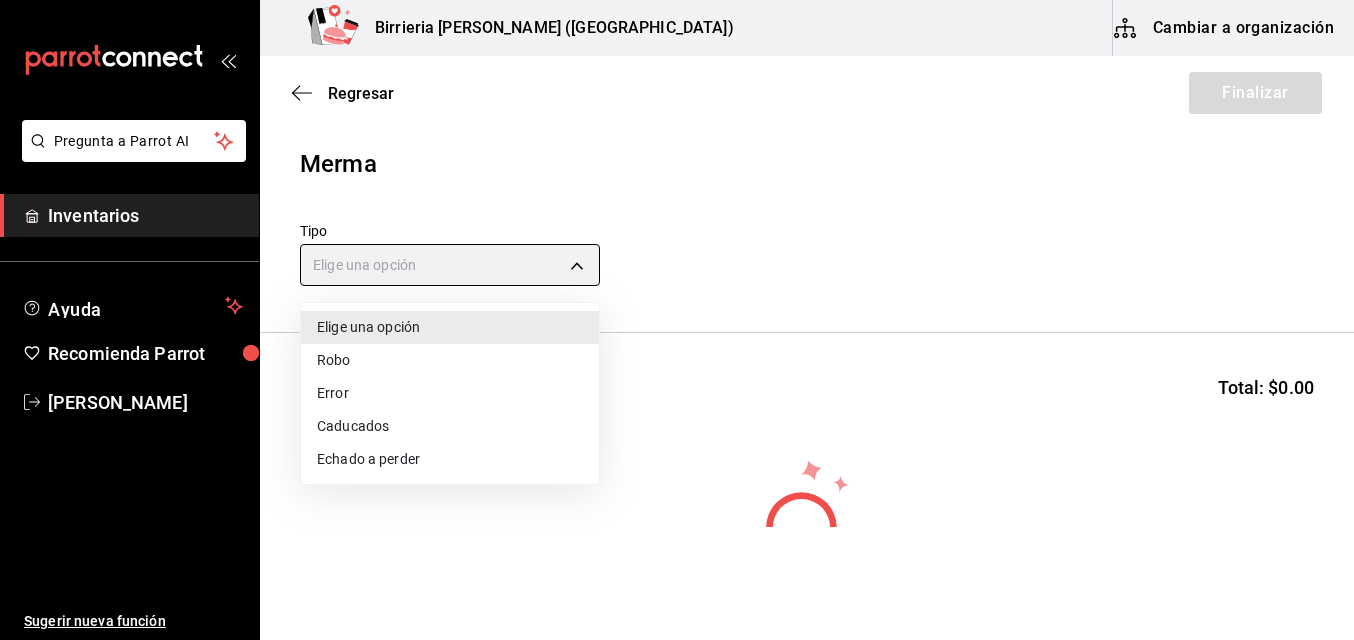 type on "SPOILED" 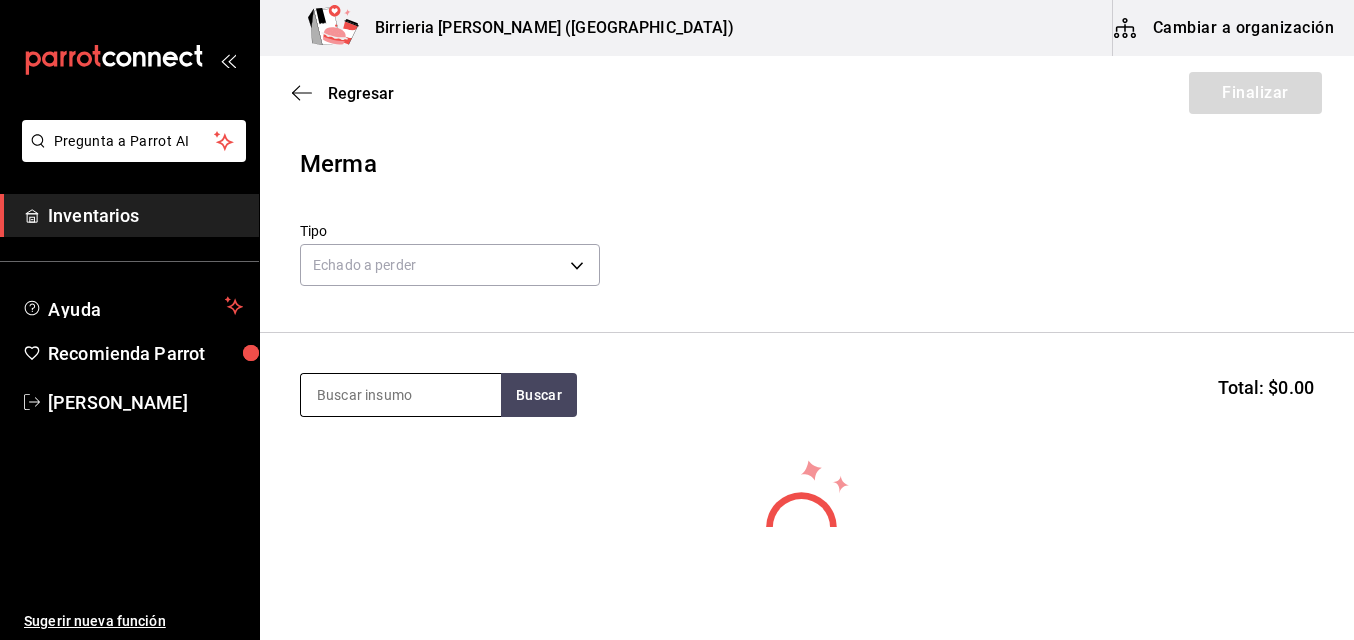 click at bounding box center [401, 395] 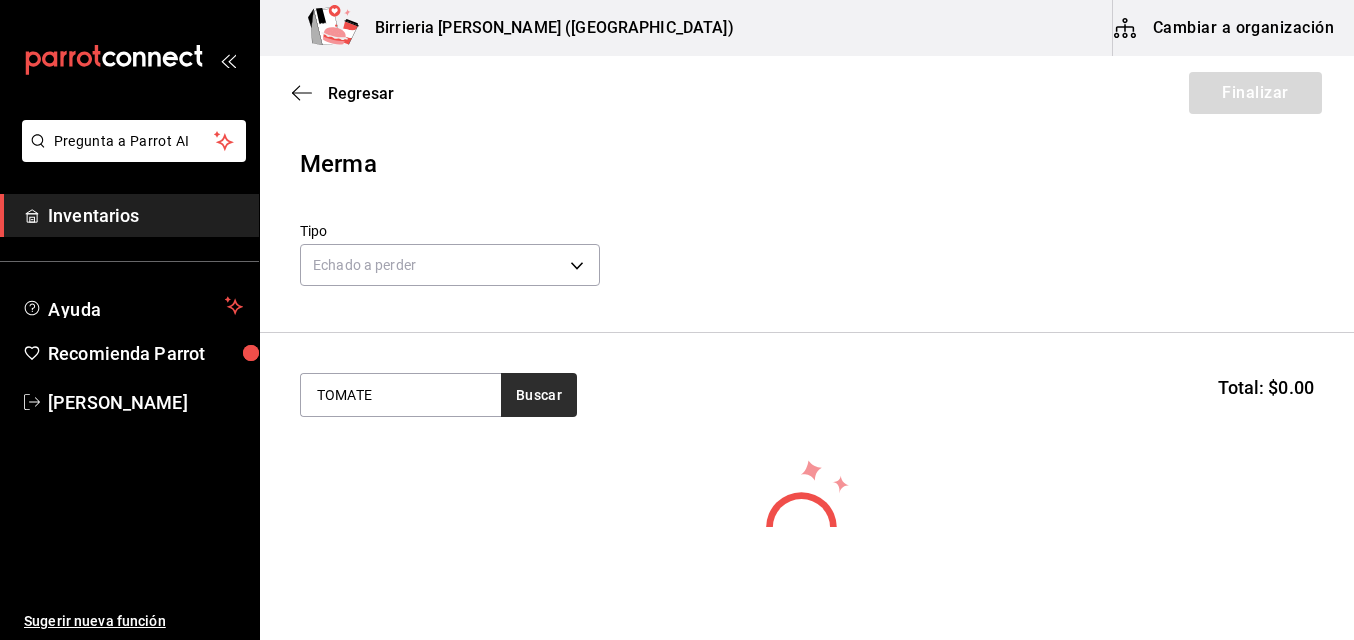 type on "TOMATE" 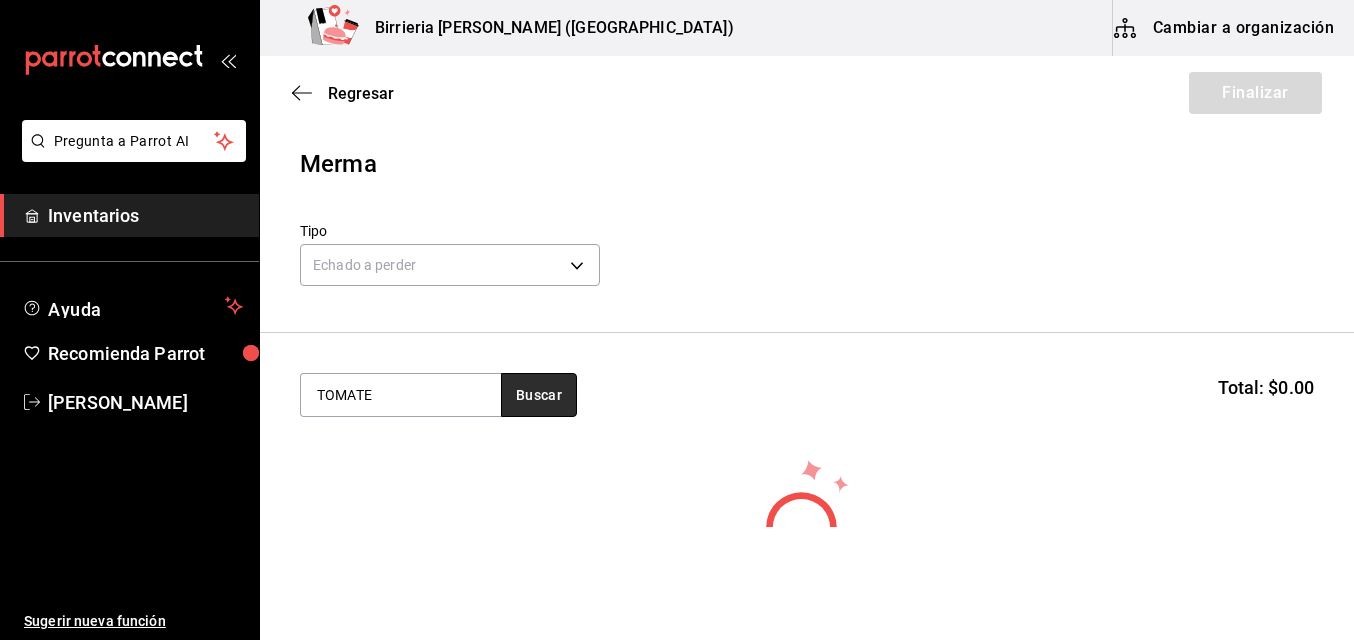 click on "Buscar" at bounding box center [539, 395] 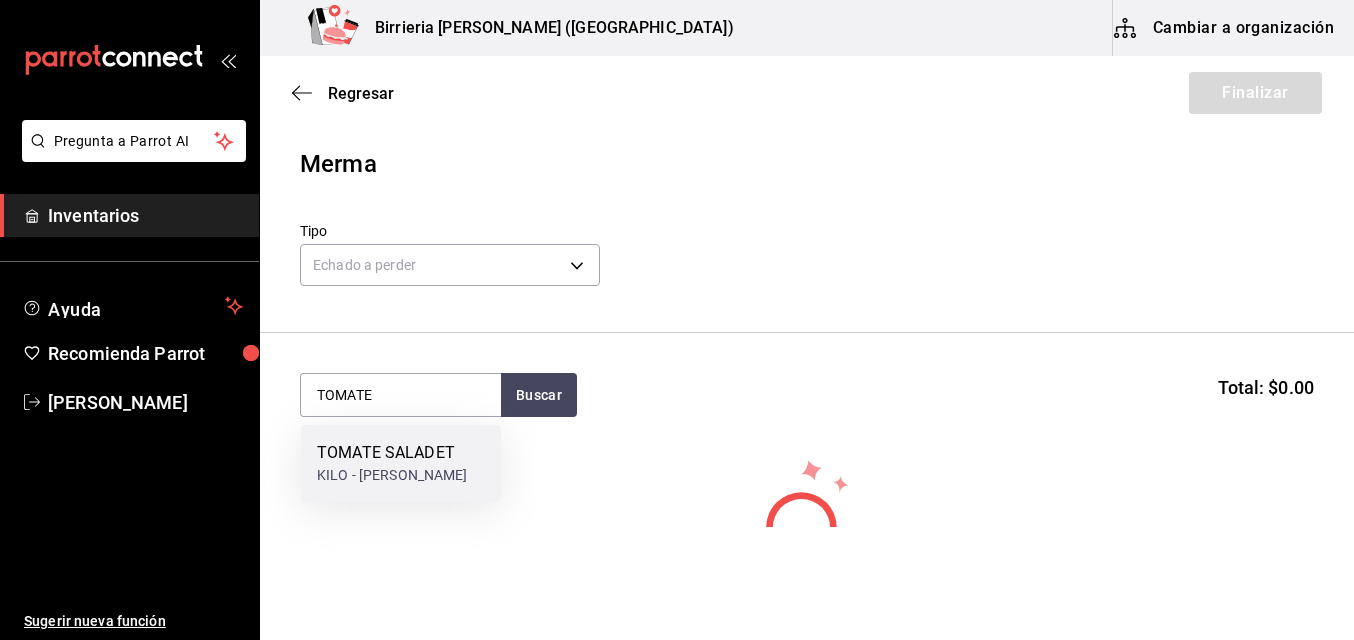 click on "KILO - [PERSON_NAME]" at bounding box center (392, 475) 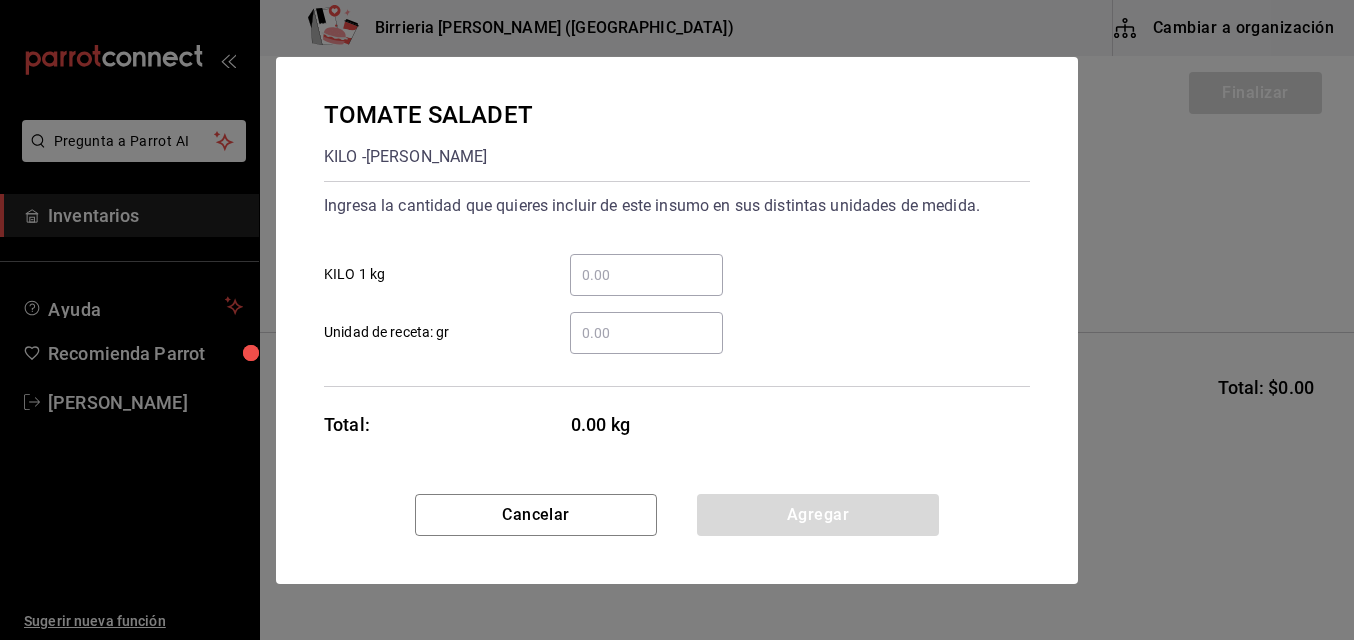 click on "​ KILO 1 kg" at bounding box center (646, 275) 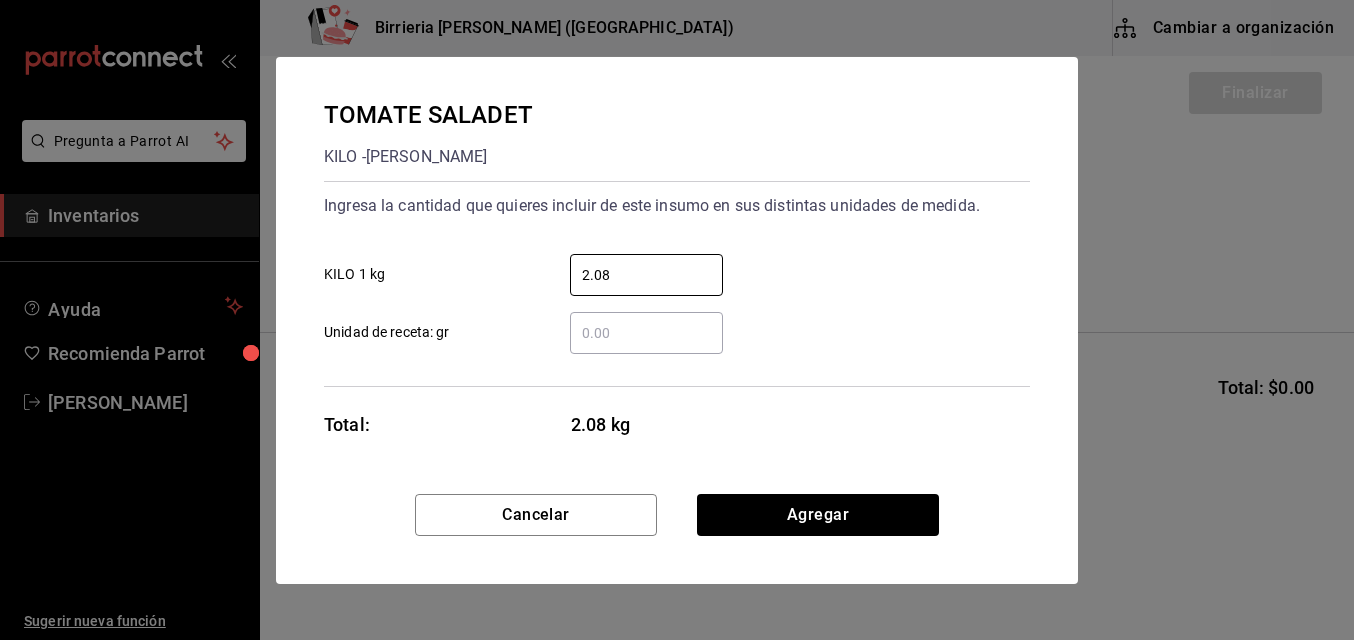 type on "2.08" 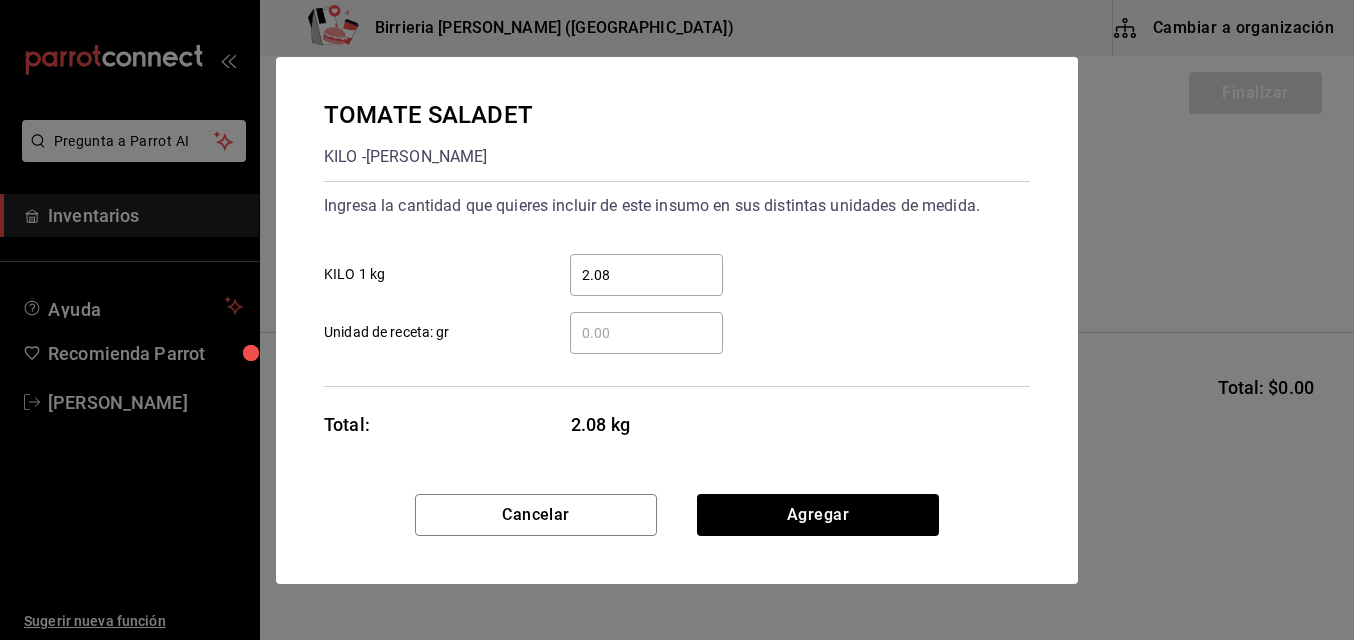 click on "​ Unidad de receta: gr" at bounding box center (646, 333) 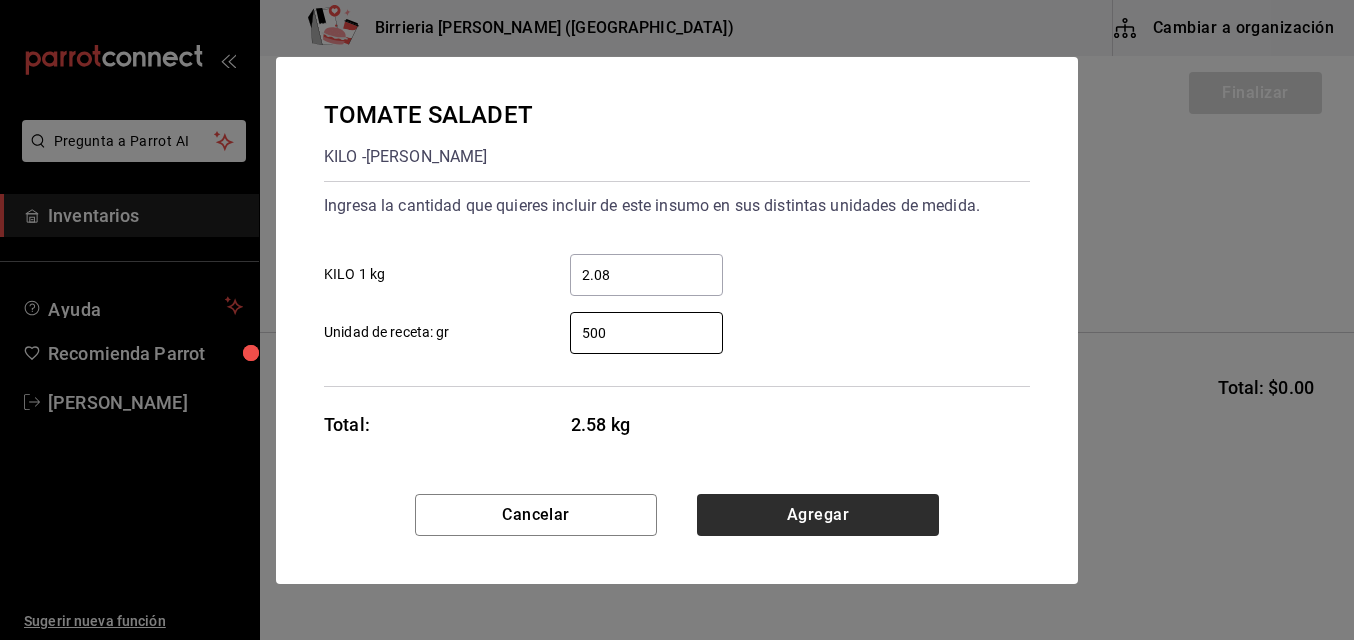 type on "500" 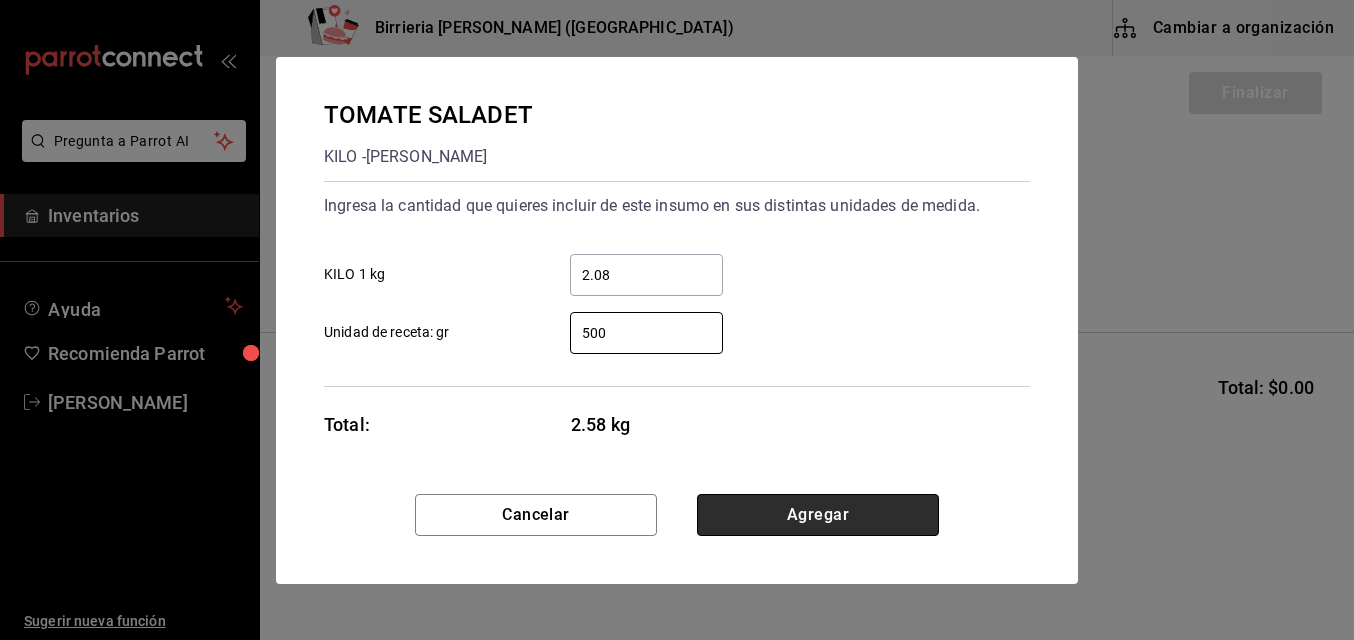 click on "Agregar" at bounding box center [818, 515] 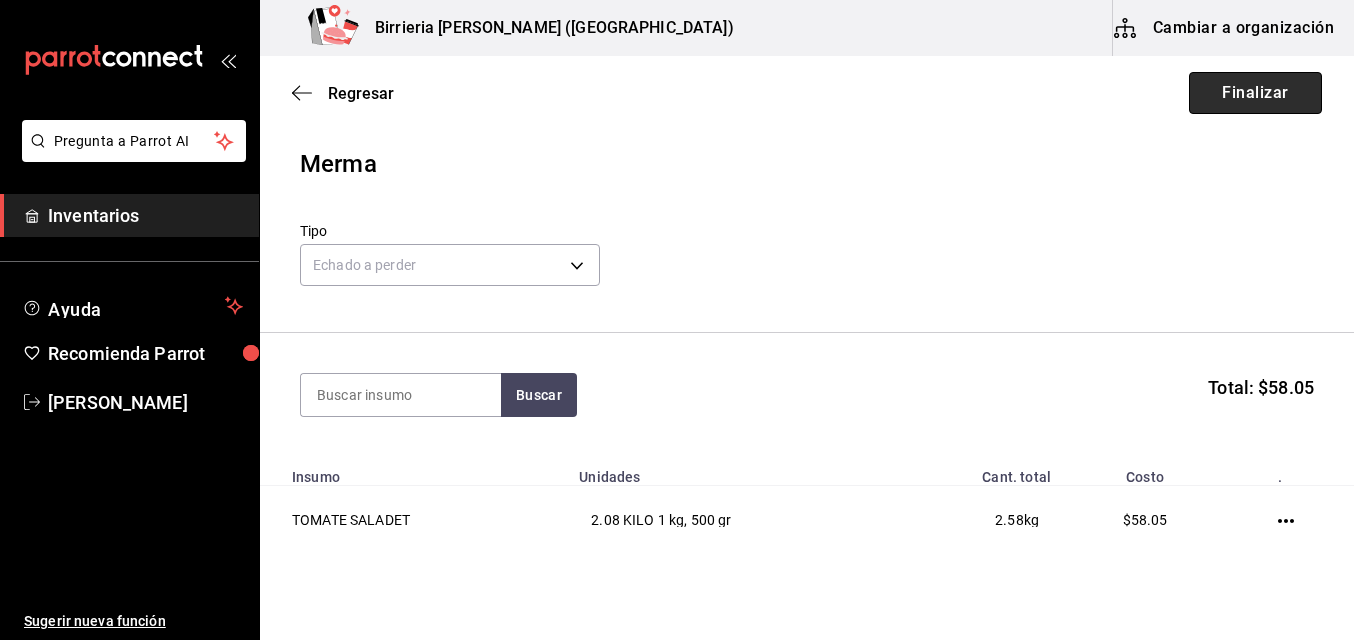 click on "Finalizar" at bounding box center [1255, 93] 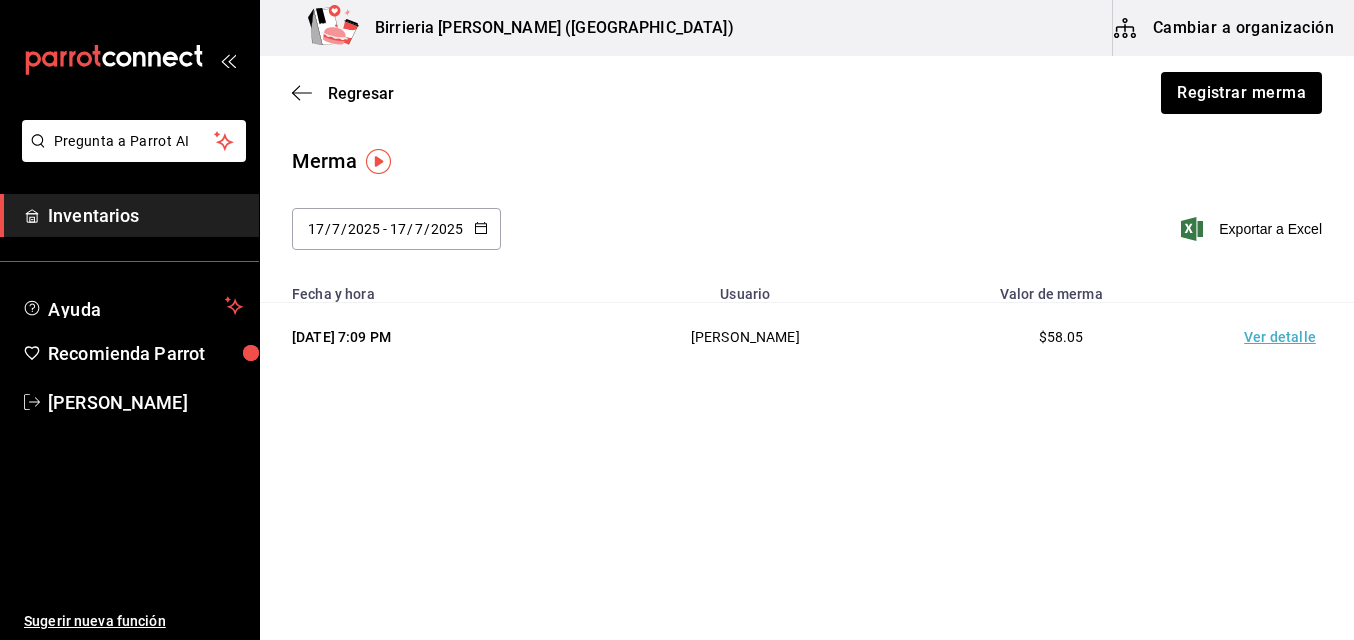click on "[DATE] [DATE] - [DATE] [DATE]" at bounding box center [396, 229] 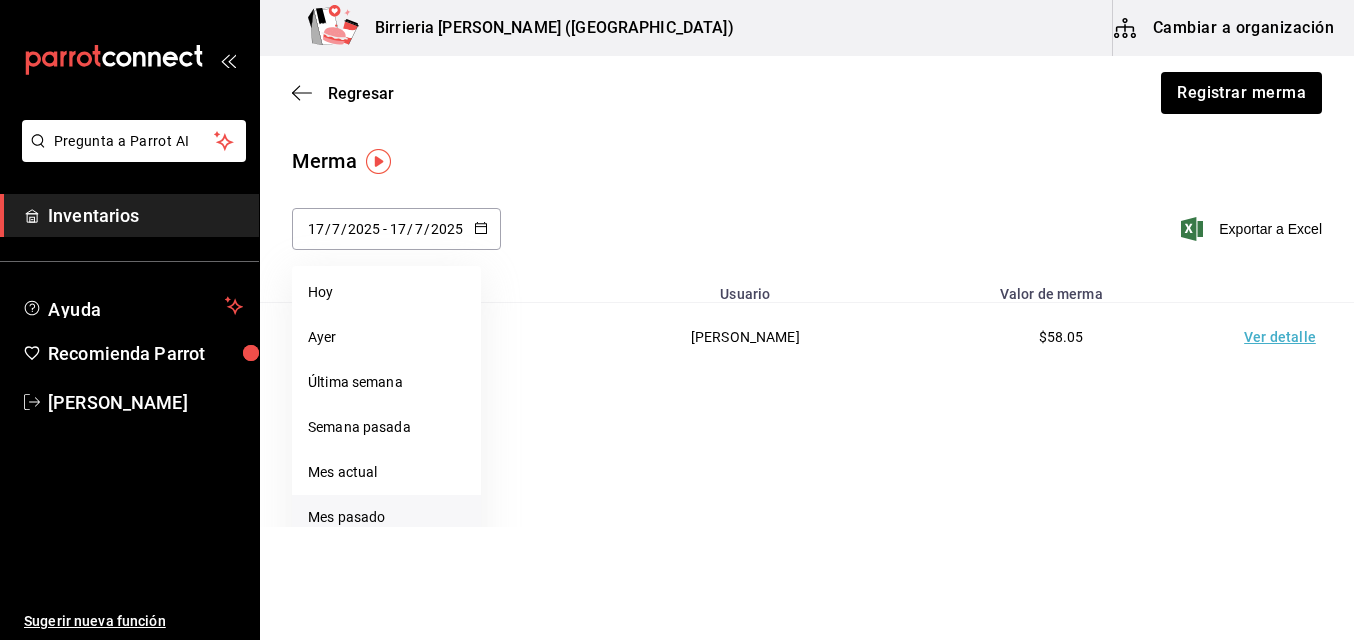 click on "Mes pasado" at bounding box center (386, 517) 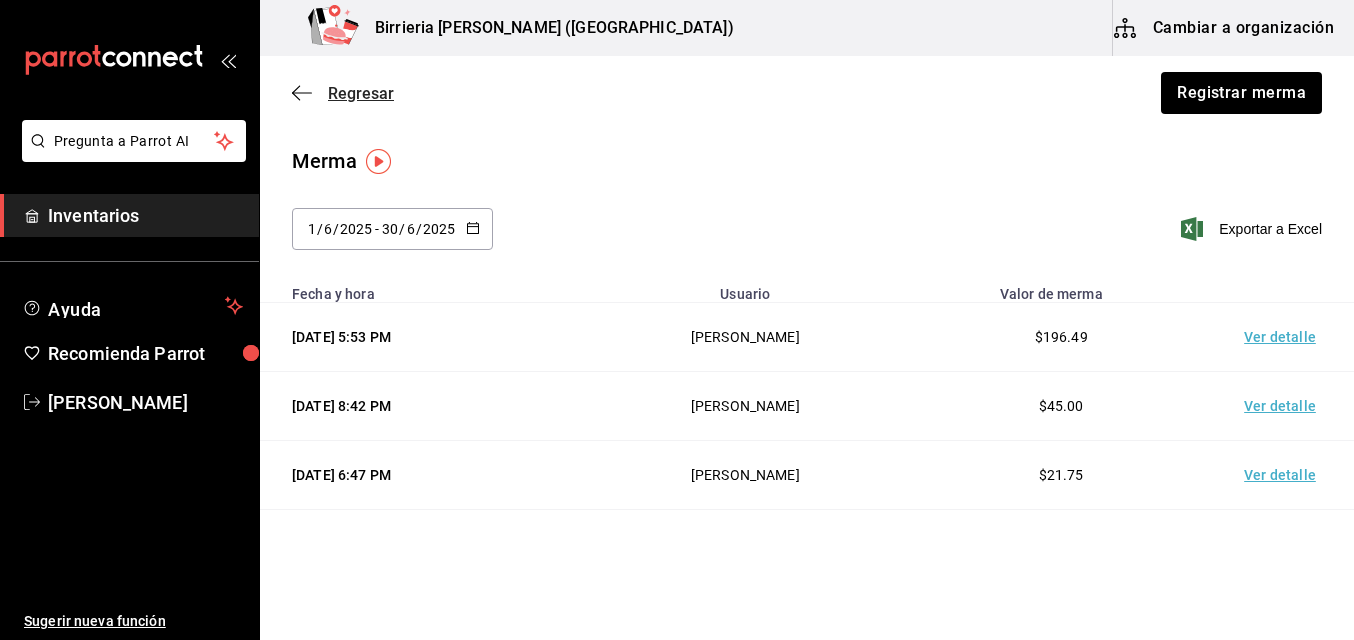 click on "Regresar" at bounding box center (361, 93) 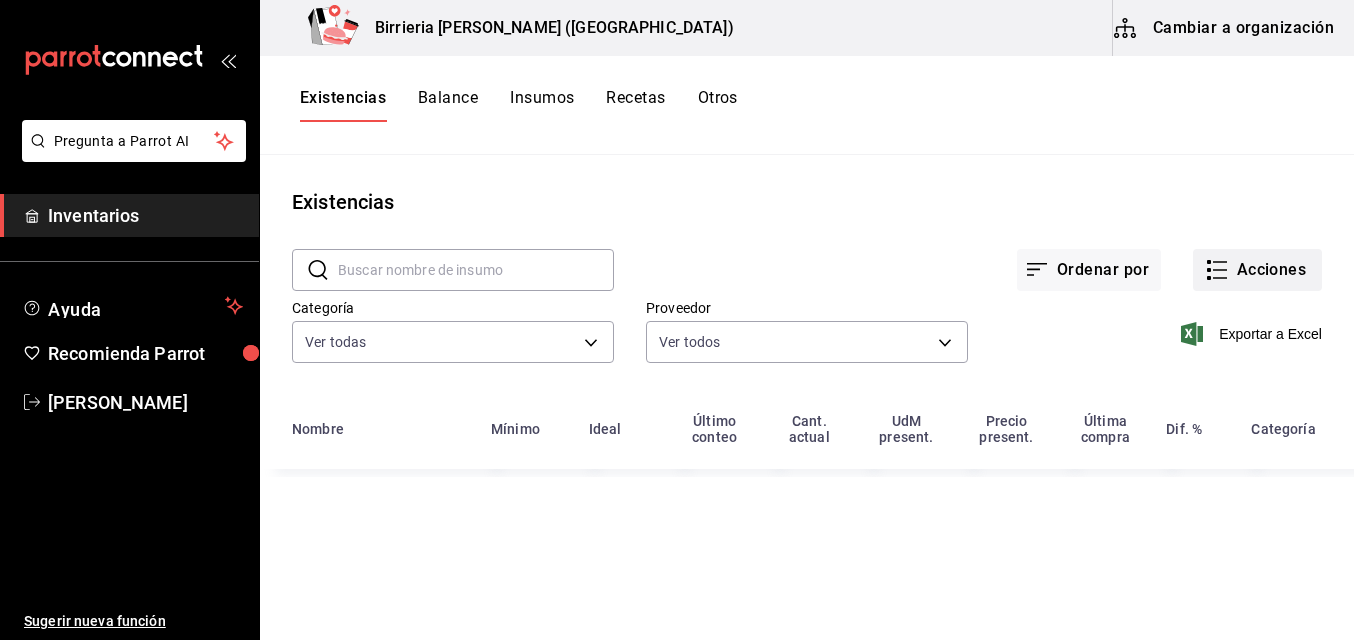 click 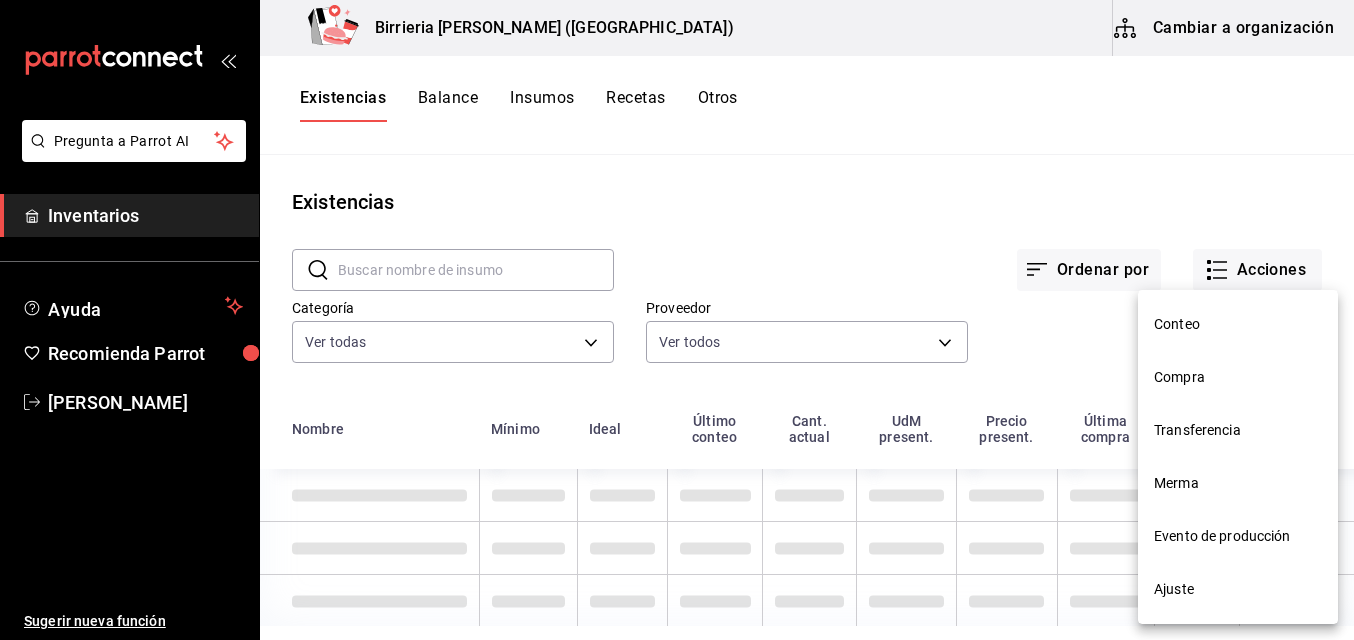 click on "Evento de producción" at bounding box center [1238, 536] 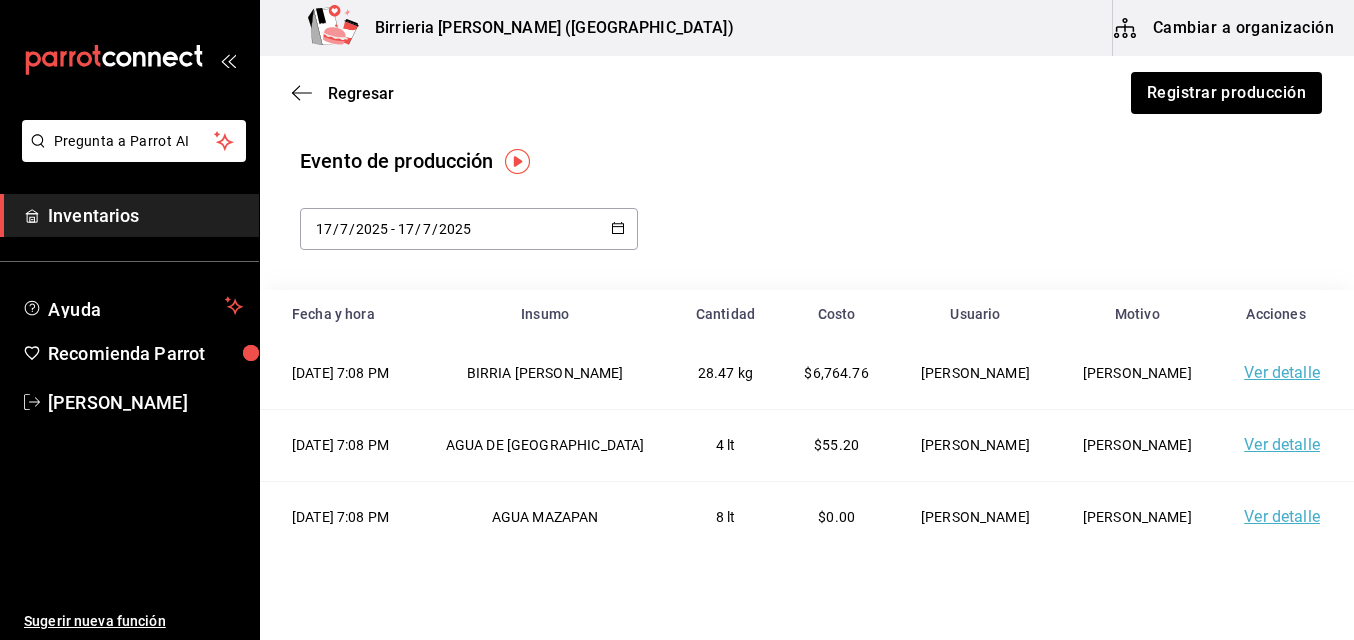 click on "[DATE] [DATE] - [DATE] [DATE]" at bounding box center (469, 229) 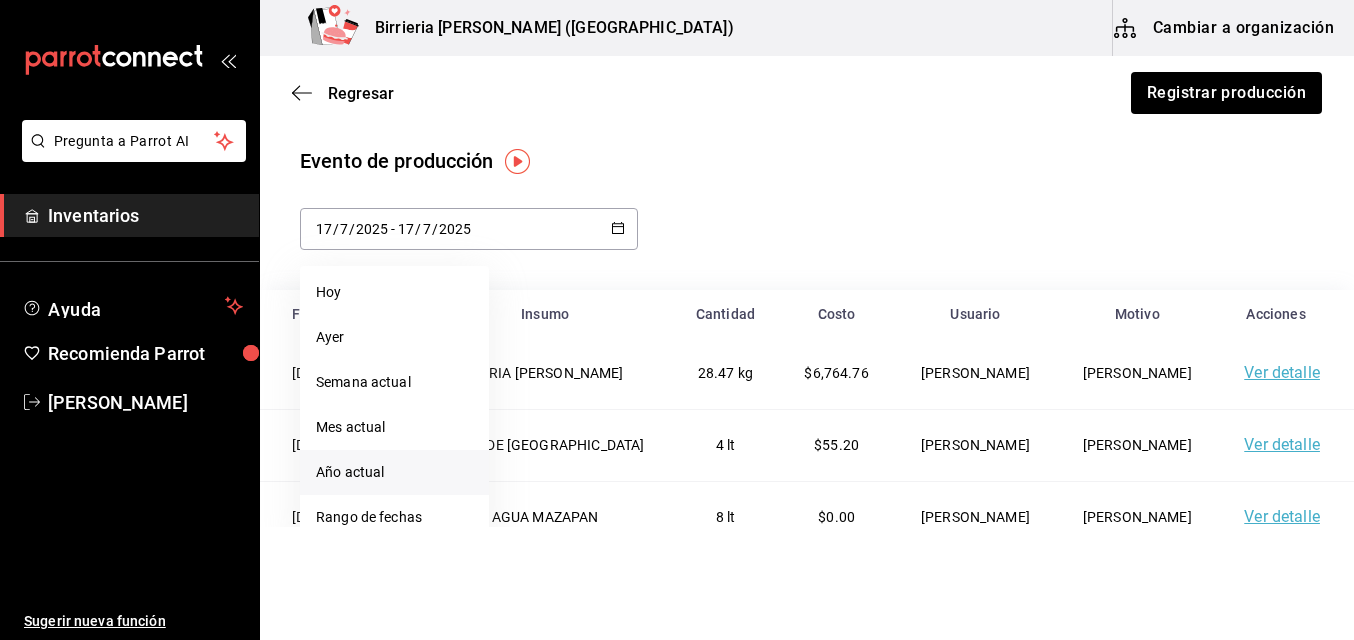 click on "Año actual" at bounding box center (394, 472) 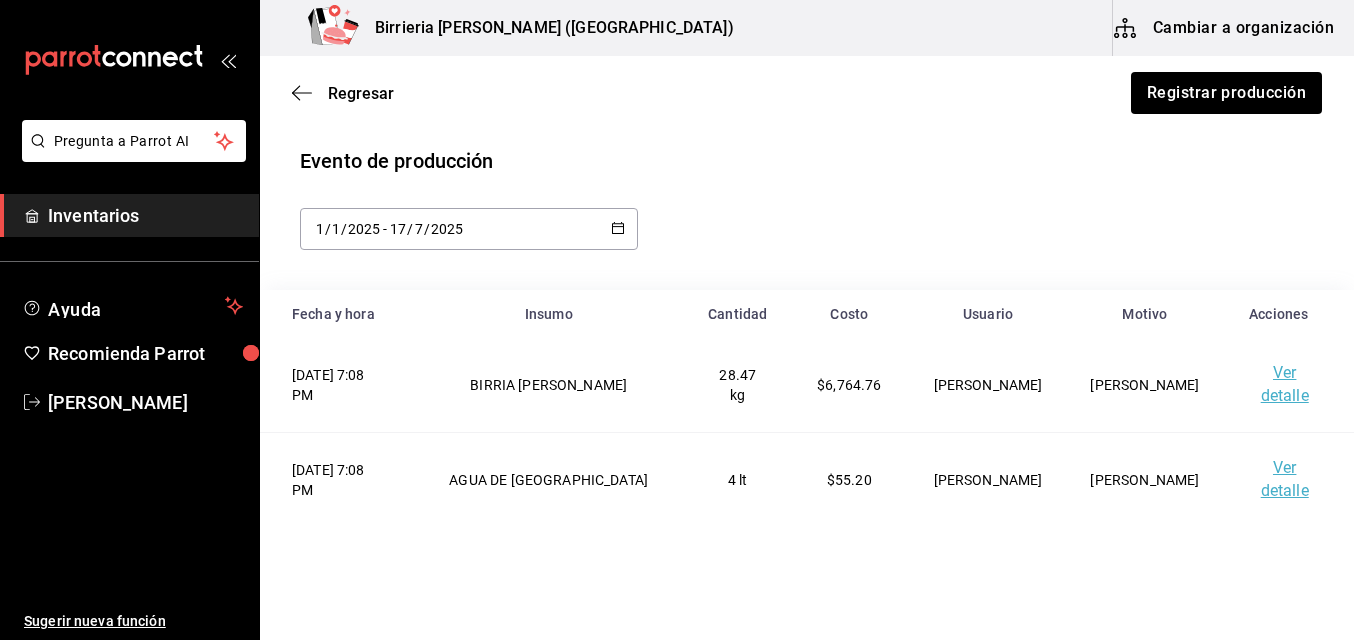 scroll, scrollTop: 307, scrollLeft: 0, axis: vertical 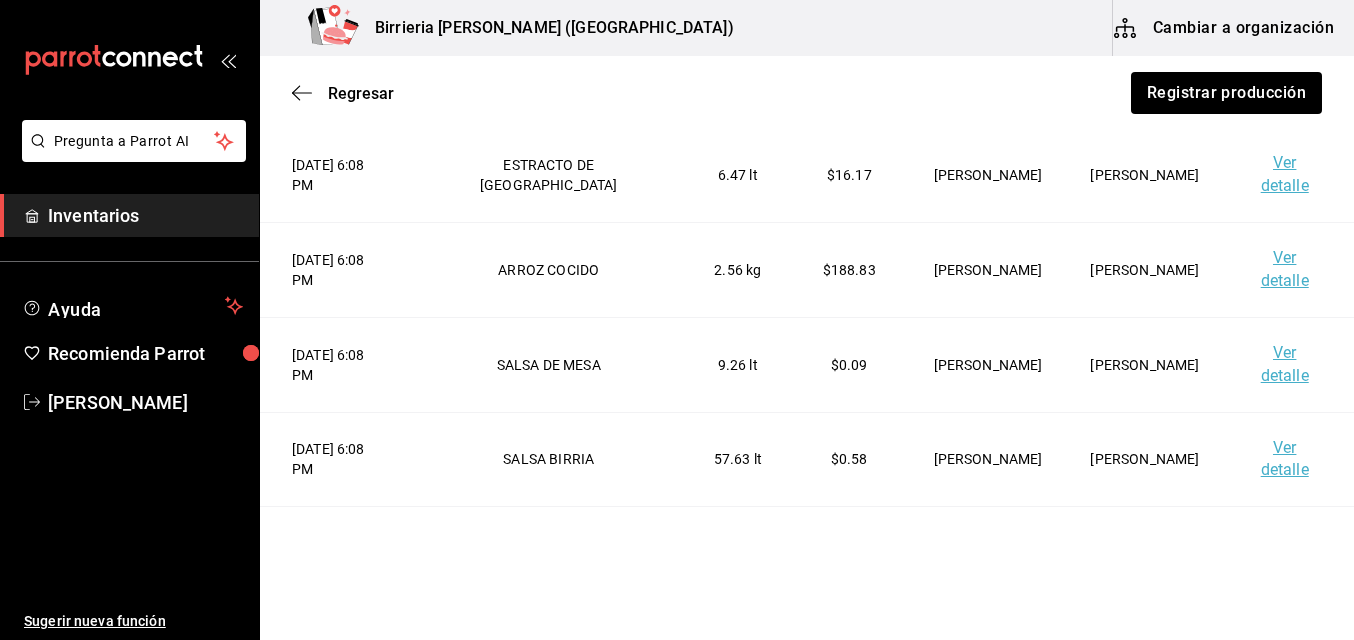 click on "Ver detalle" at bounding box center [1285, 364] 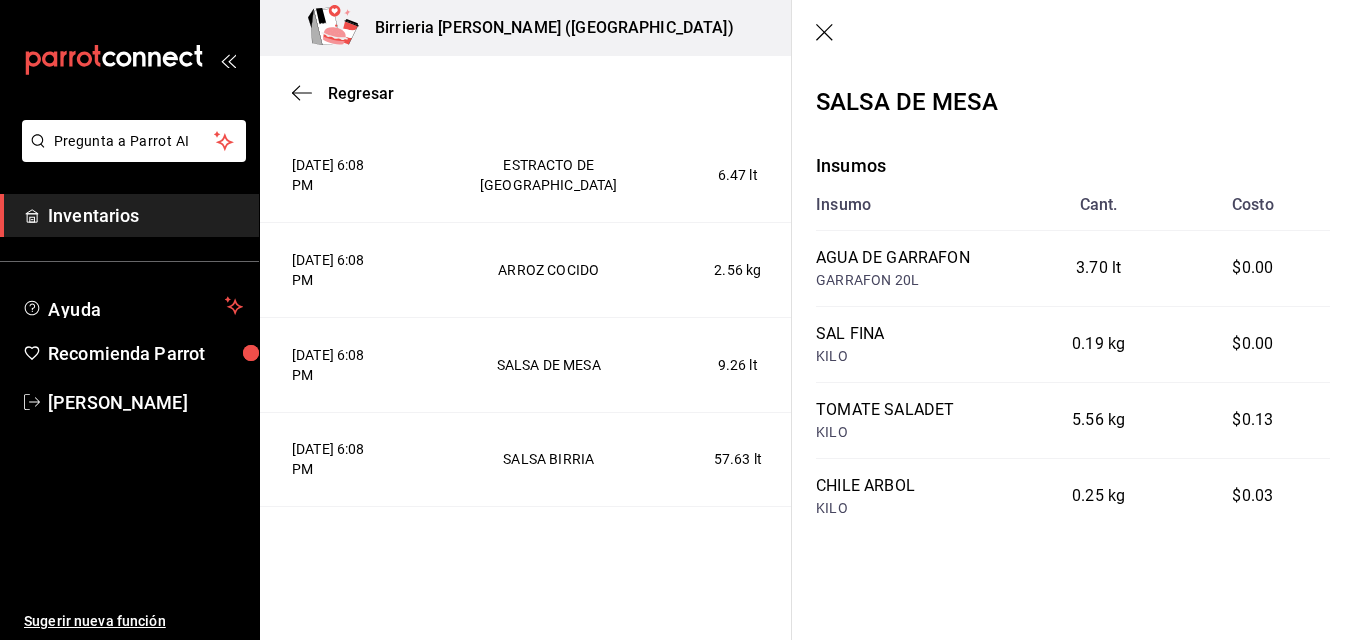 click on "Pregunta a Parrot AI Inventarios   Ayuda Recomienda Parrot   [PERSON_NAME] nueva función   [PERSON_NAME][GEOGRAPHIC_DATA] ([GEOGRAPHIC_DATA]) Cambiar a organización Regresar Registrar producción Evento de producción [DATE] [DATE] - [DATE] [DATE] Fecha y hora Insumo Cantidad Costo Usuario Motivo Acciones [DATE] 7:08 PM BIRRIA [PERSON_NAME] 28.47 kg $6,764.76 [PERSON_NAME] [PERSON_NAME] Ver detalle [DATE] 7:08 PM AGUA DE JAMAICA 4 lt $55.20 [PERSON_NAME] [PERSON_NAME] Ver detalle [DATE] 7:08 PM AGUA MAZAPAN 8 lt $0.00 [PERSON_NAME] [PERSON_NAME] Ver detalle [DATE] 7:08 PM AGUA DE MANGO 4 lt $54.72 [PERSON_NAME] [PERSON_NAME] Ver detalle [DATE] 7:08 PM Producción Frijol 12.28 kg $174.62 [PERSON_NAME] [PERSON_NAME] Ver detalle [DATE] 7:08 PM SALSA RANCHERA 8 lt $0.08 [PERSON_NAME] [PERSON_NAME] Ver detalle [DATE] 7:08 PM SALSA BIRRIA 38.42 lt $0.38 [PERSON_NAME] [PERSON_NAME] Ver detalle [DATE] 6:32 PM CAFE DE OLLA 20.55 lt $168.72" at bounding box center [677, 263] 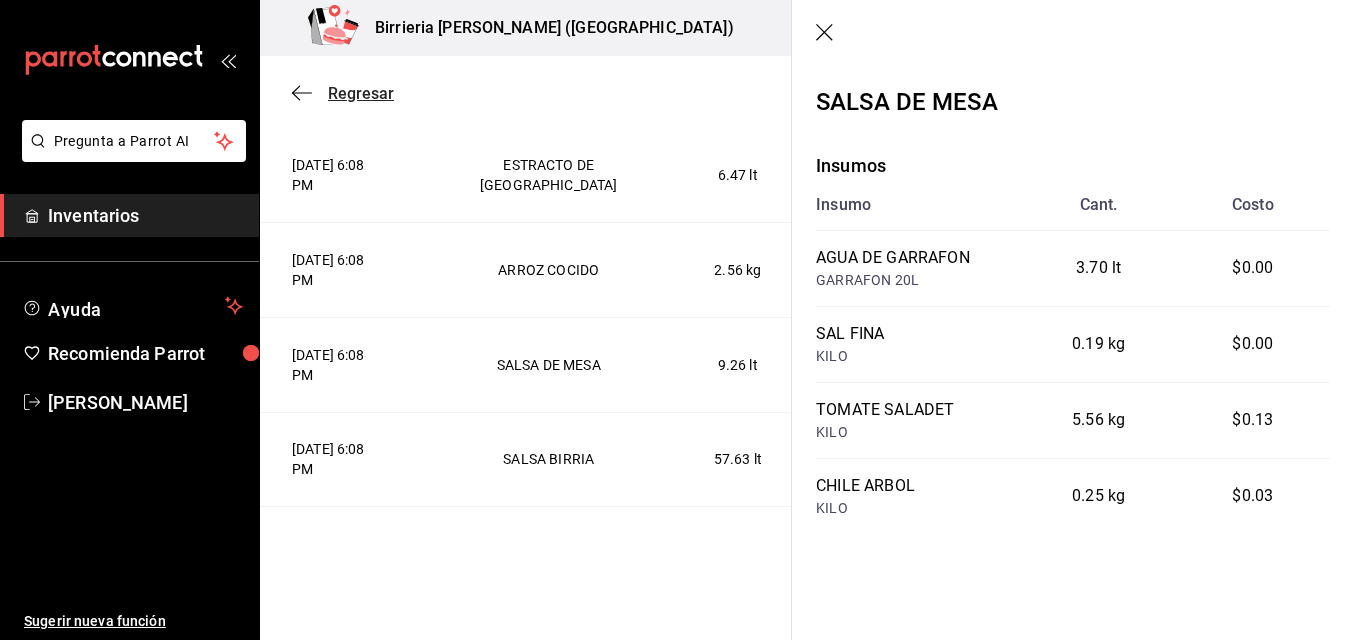 click on "Regresar" at bounding box center [361, 93] 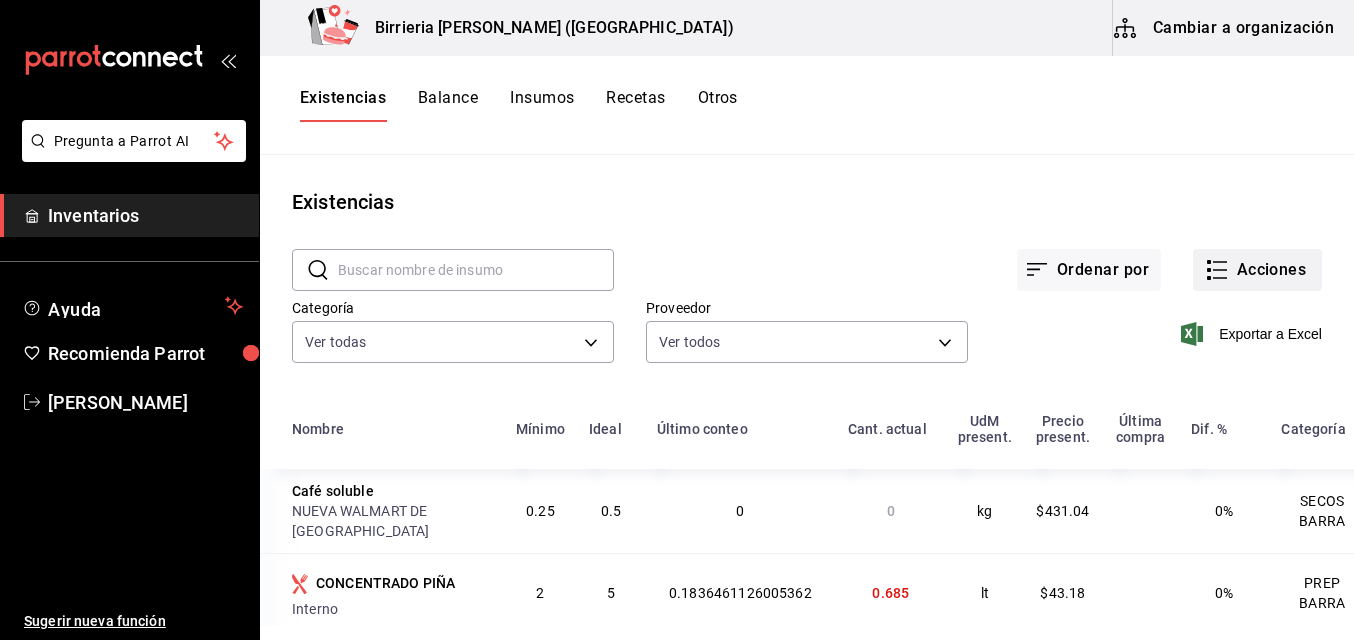 click on "Acciones" at bounding box center [1257, 270] 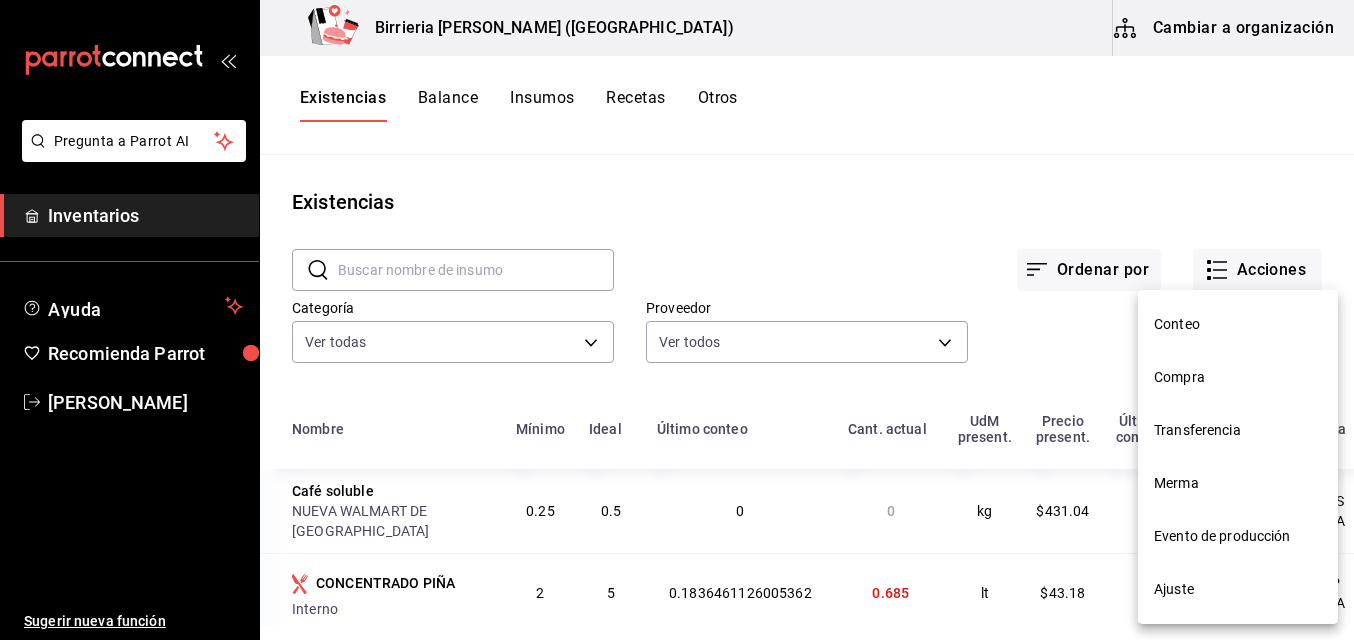 click on "Evento de producción" at bounding box center [1238, 536] 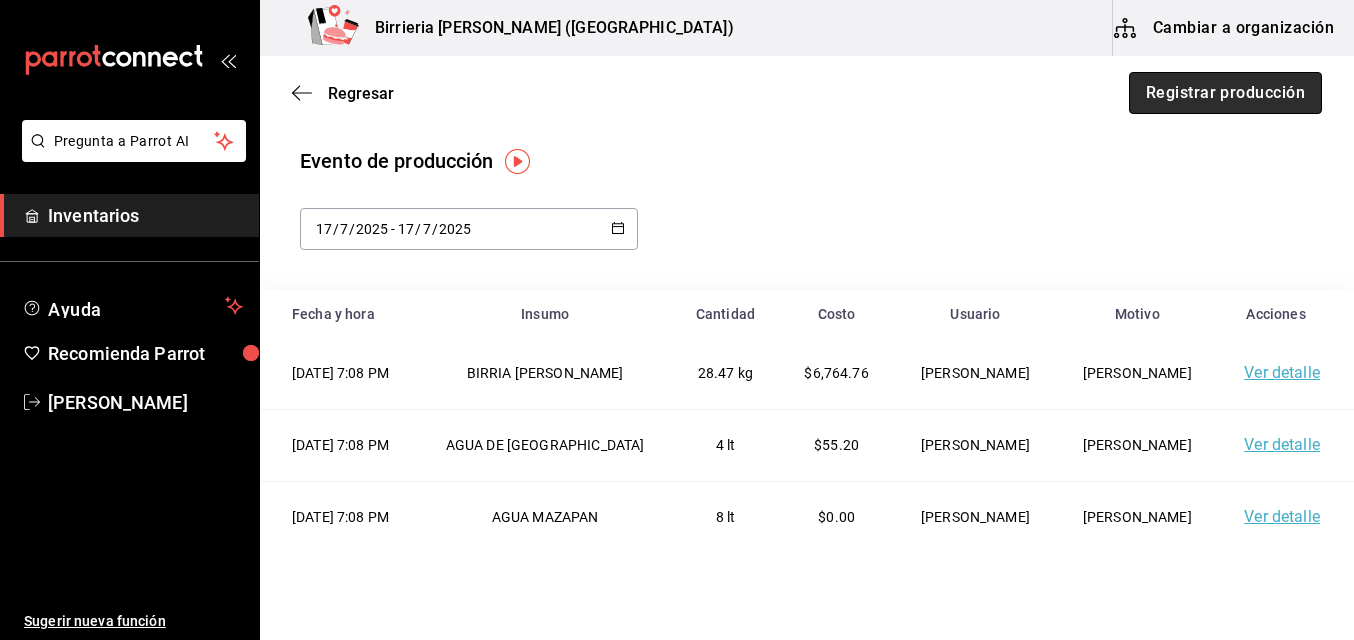 click on "Registrar producción" at bounding box center (1225, 93) 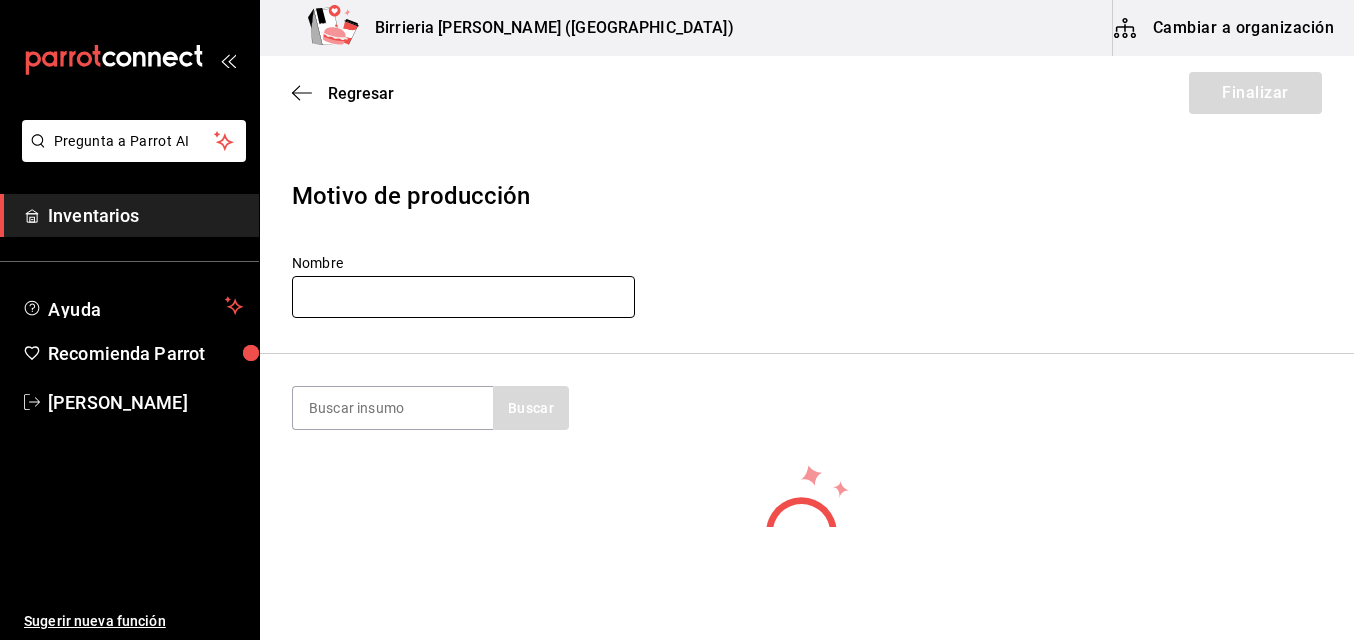 click at bounding box center (463, 297) 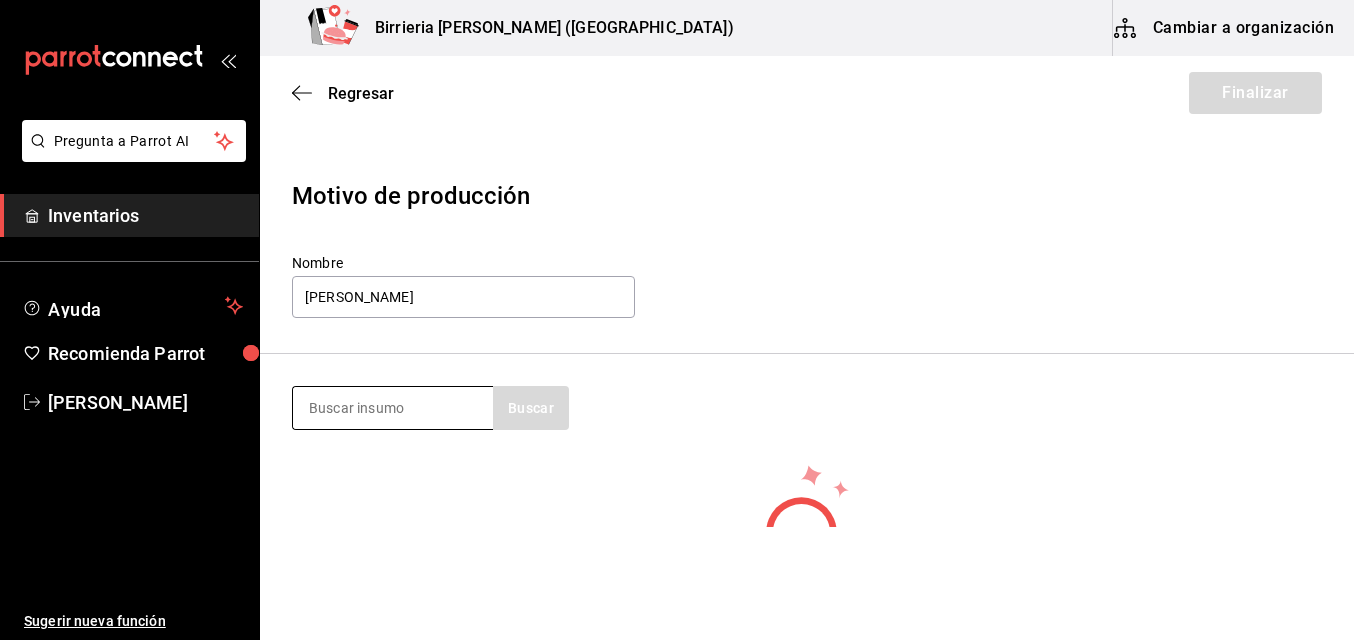click at bounding box center [393, 408] 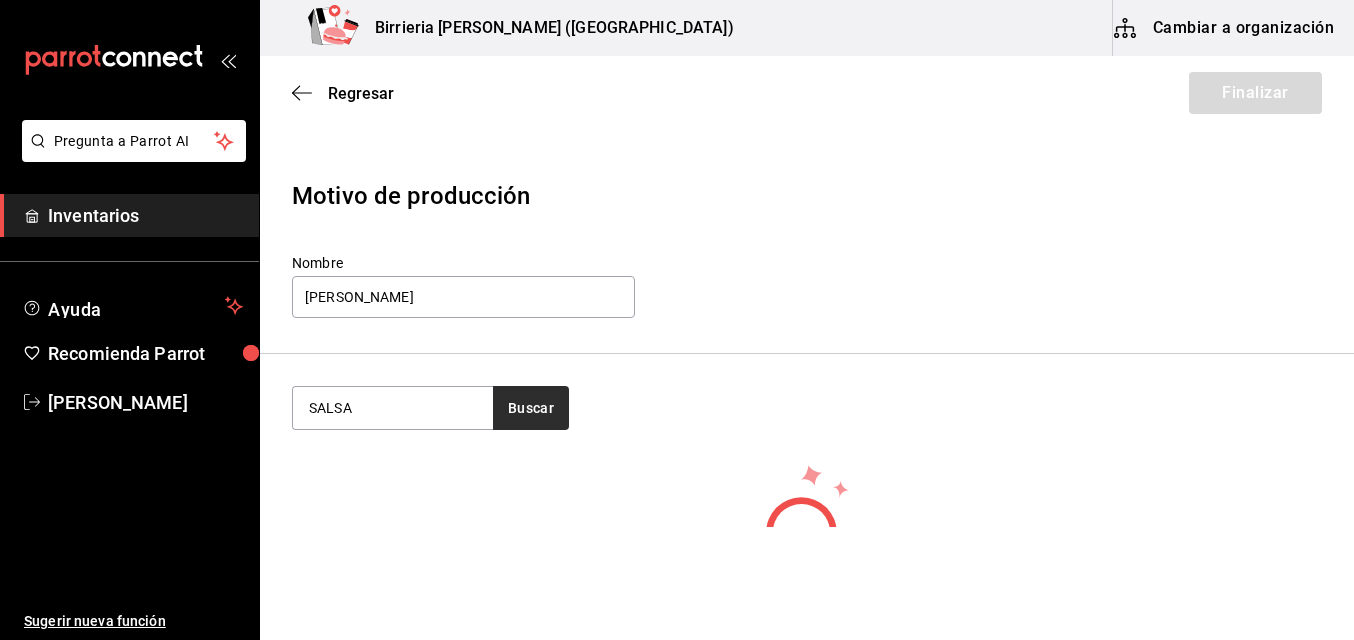 type on "SALSA" 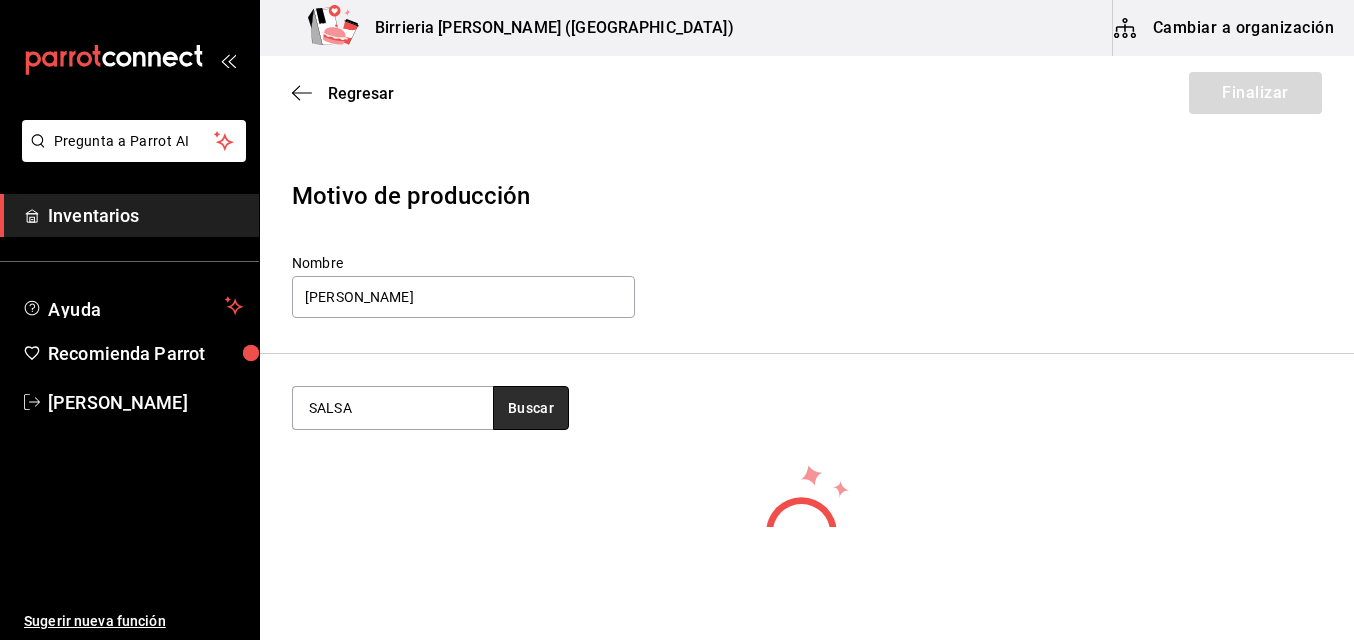 click on "Buscar" at bounding box center (531, 408) 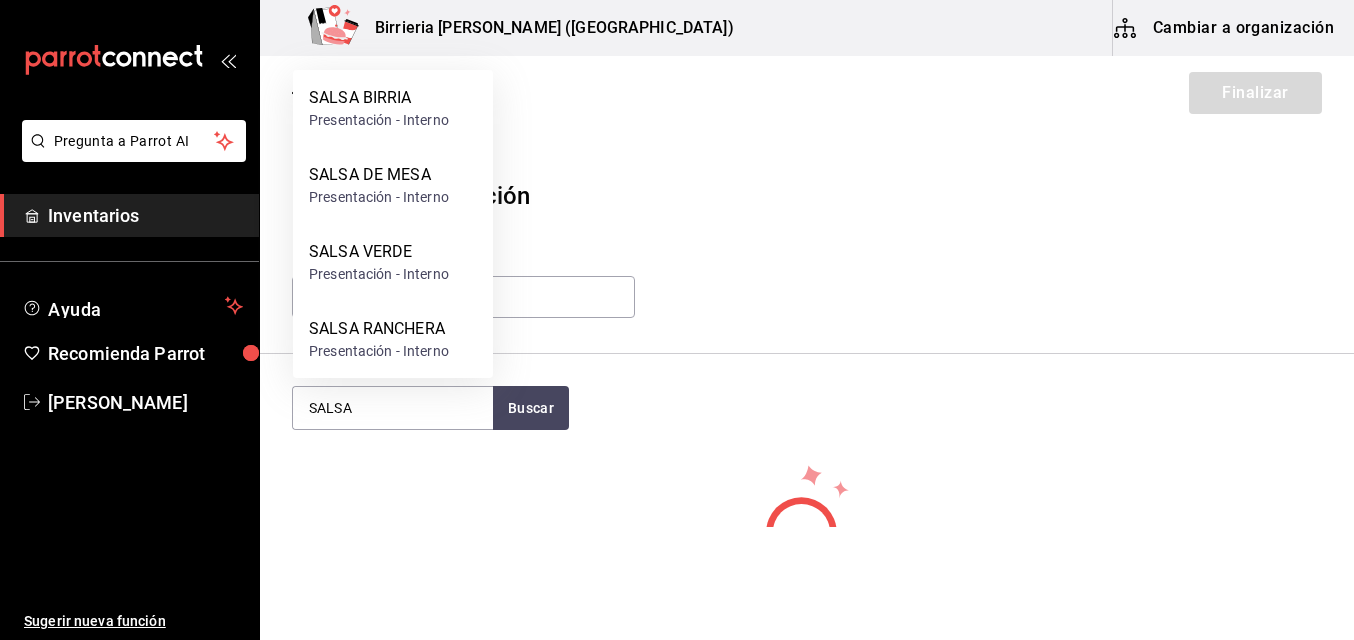 click on "Motivo de producción Nombre [PERSON_NAME]" at bounding box center [807, 250] 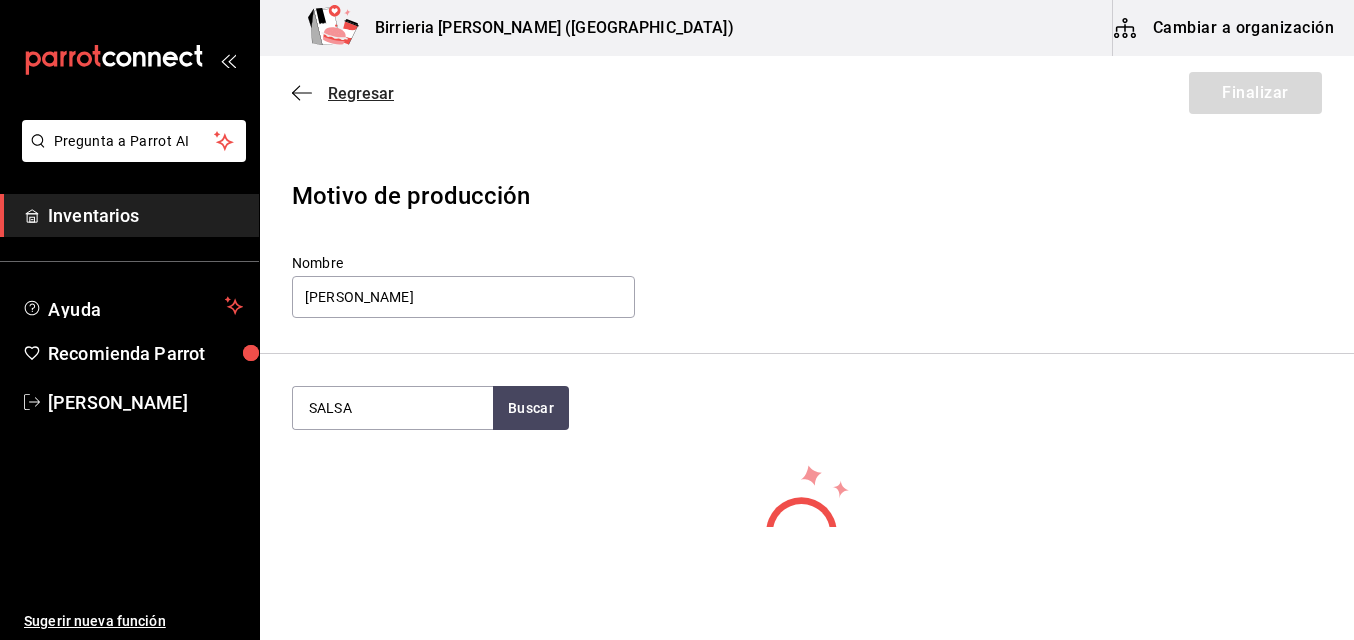 click on "Regresar" at bounding box center (361, 93) 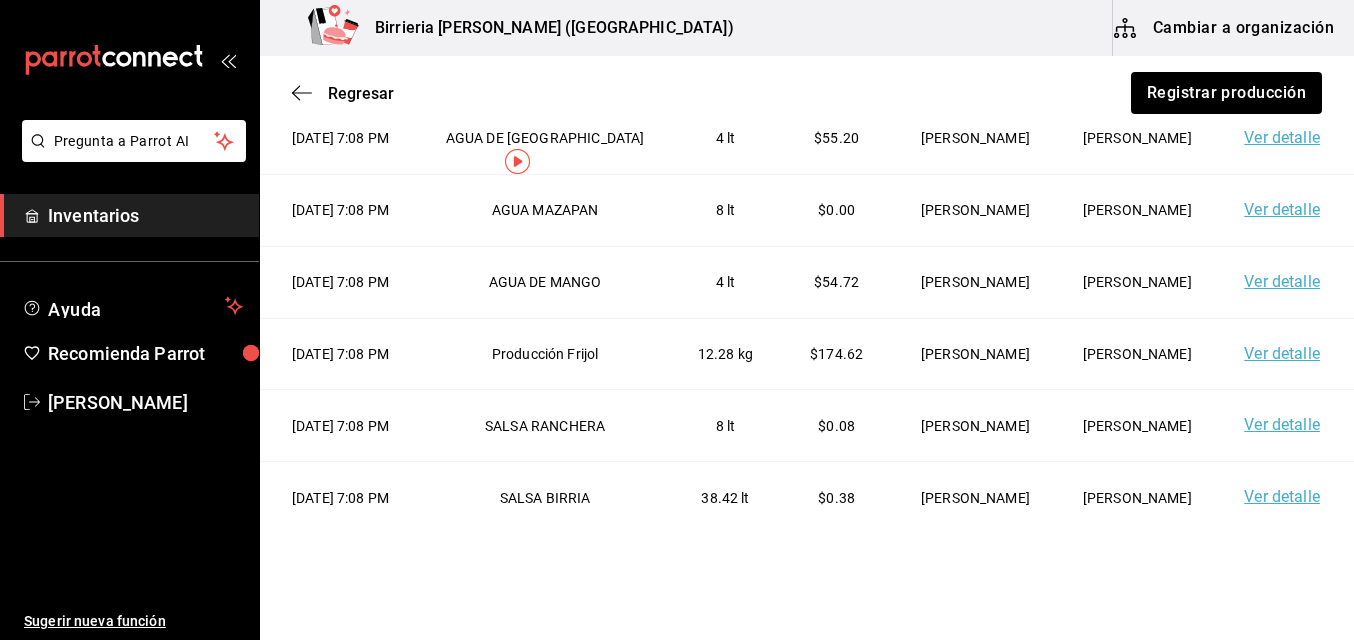scroll, scrollTop: 0, scrollLeft: 0, axis: both 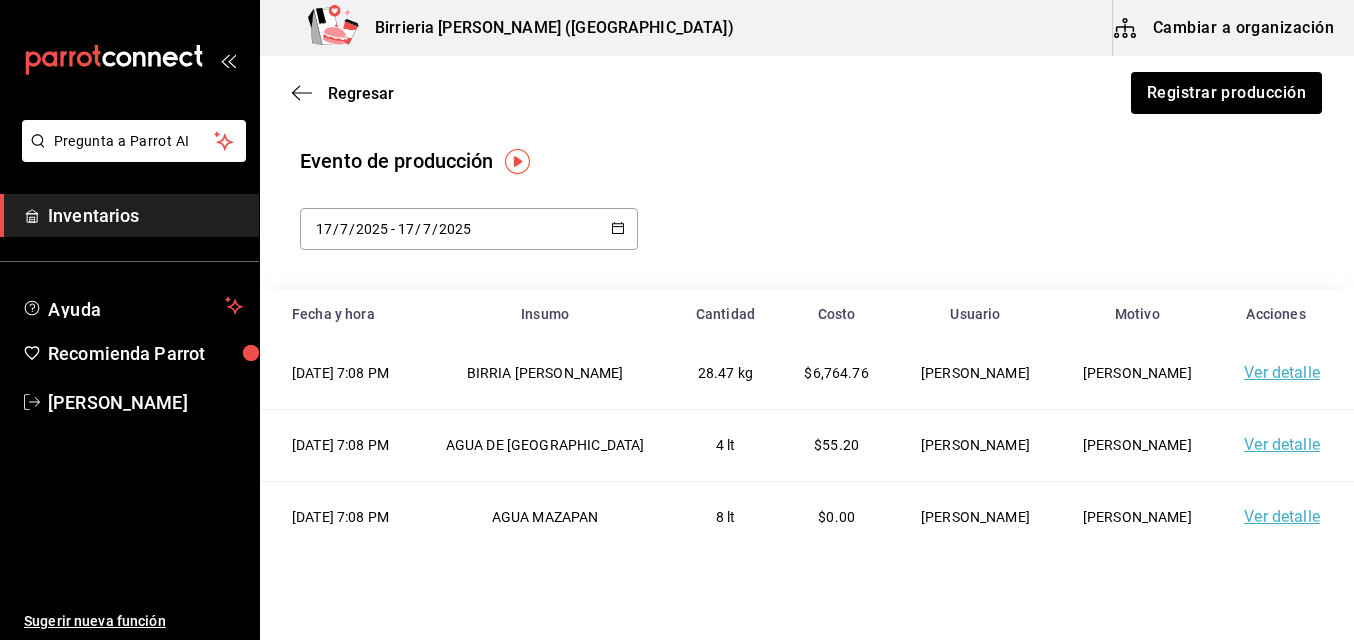 click on "Evento de producción [DATE] [DATE] - [DATE] [DATE]" at bounding box center (807, 198) 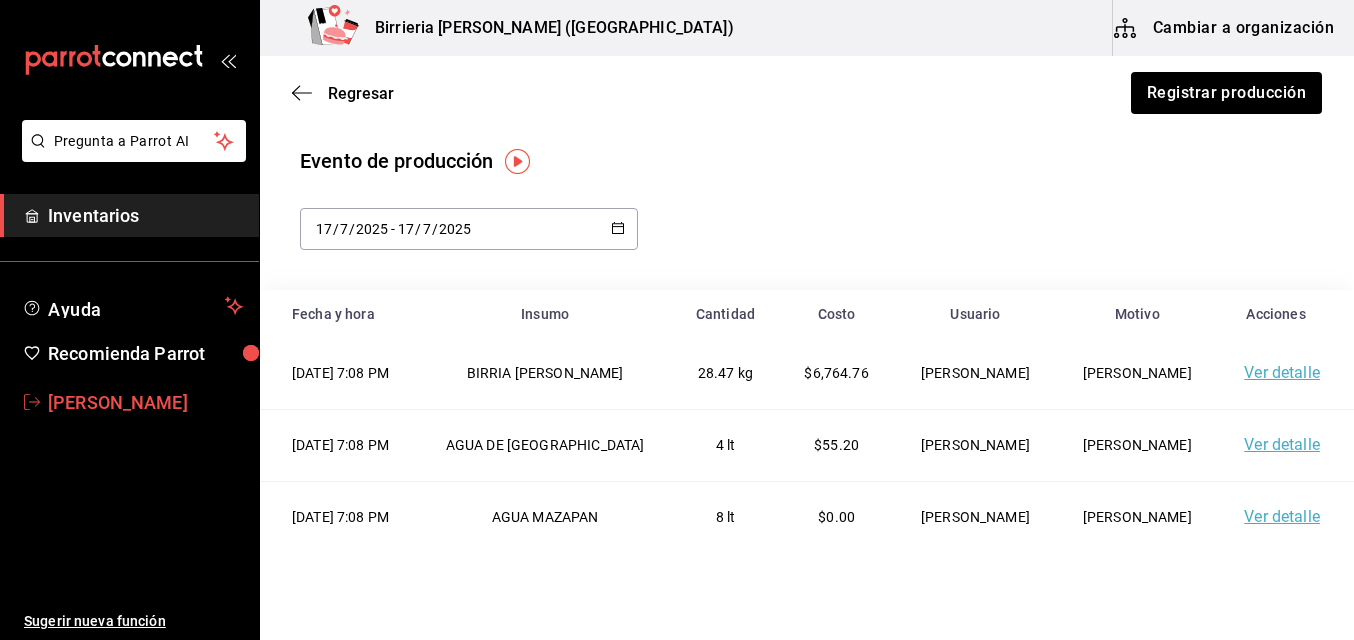 click on "[PERSON_NAME]" at bounding box center (145, 402) 